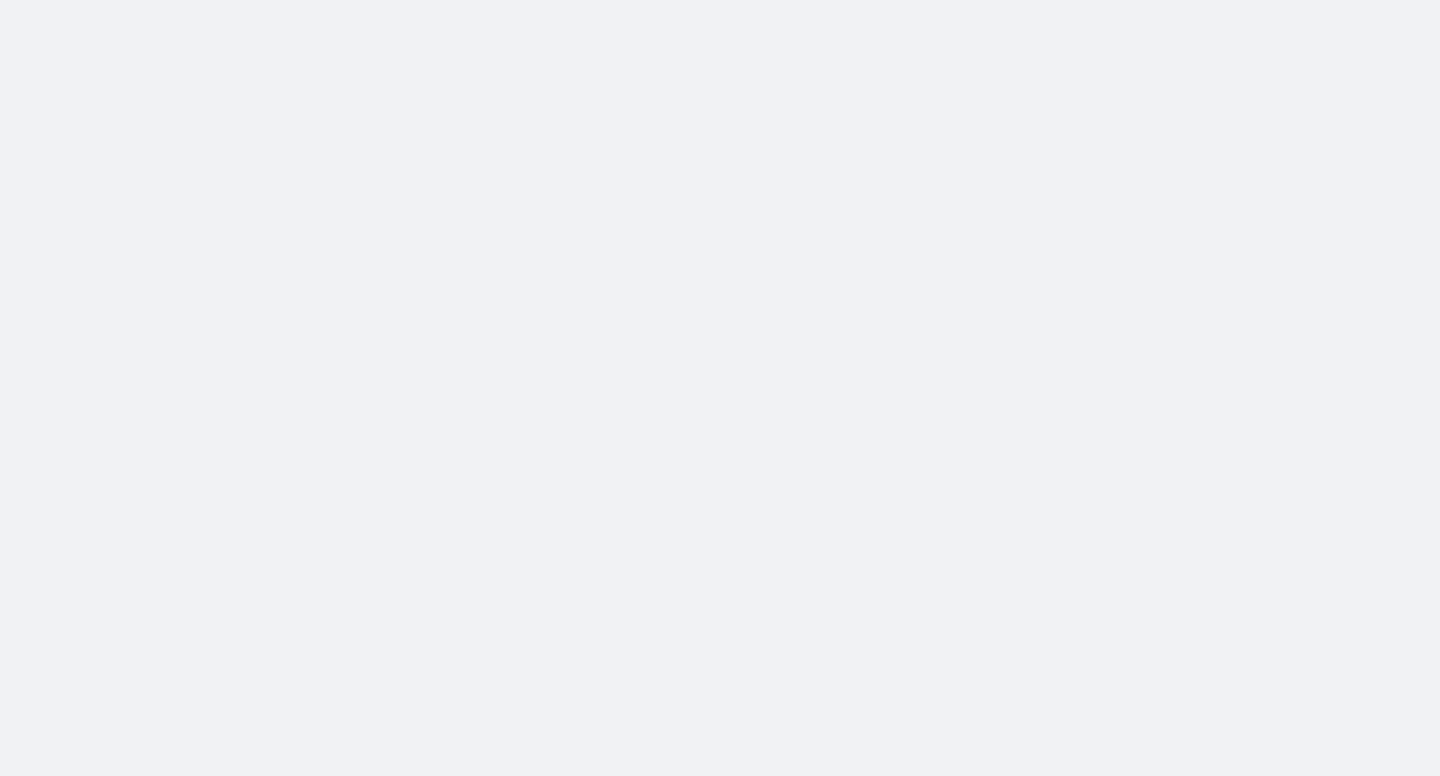 scroll, scrollTop: 0, scrollLeft: 0, axis: both 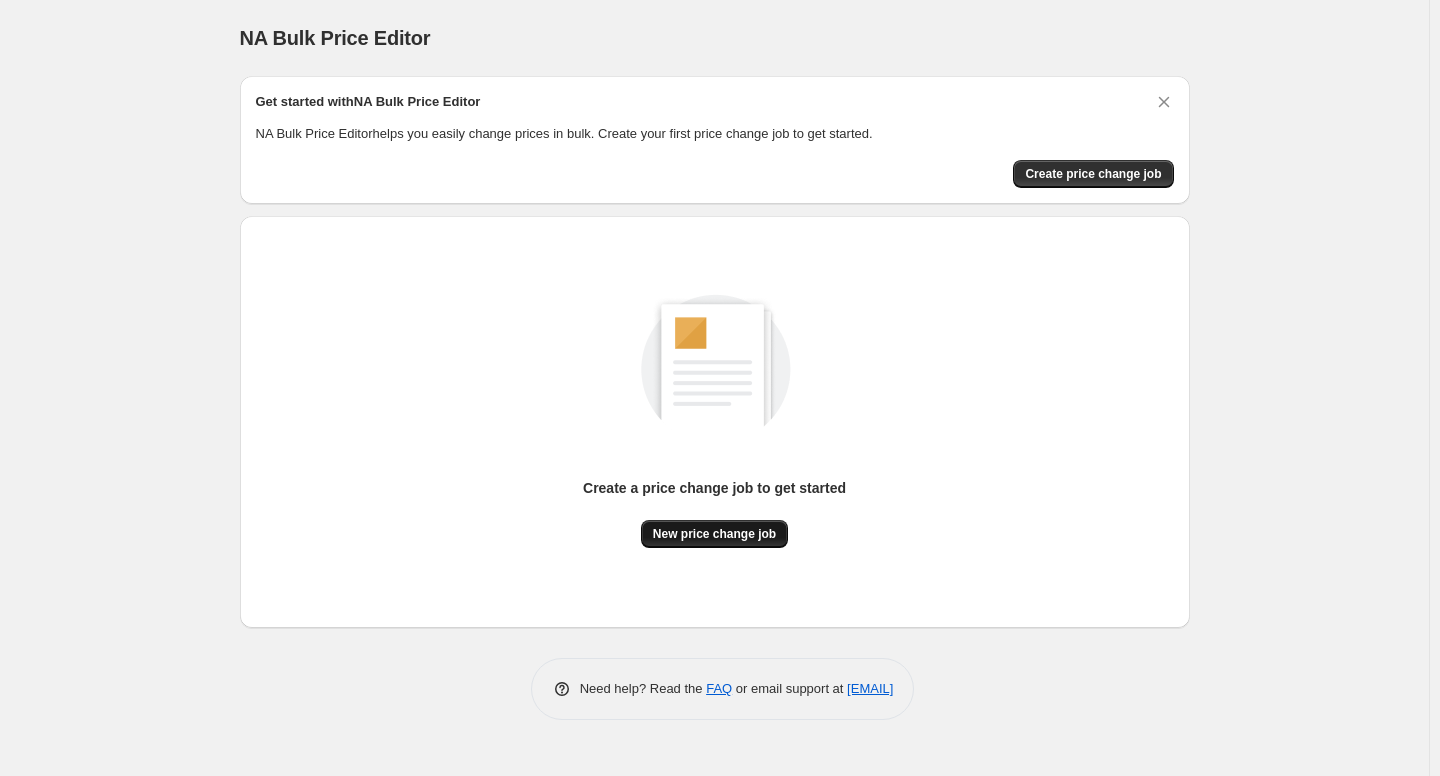 click on "New price change job" at bounding box center [714, 534] 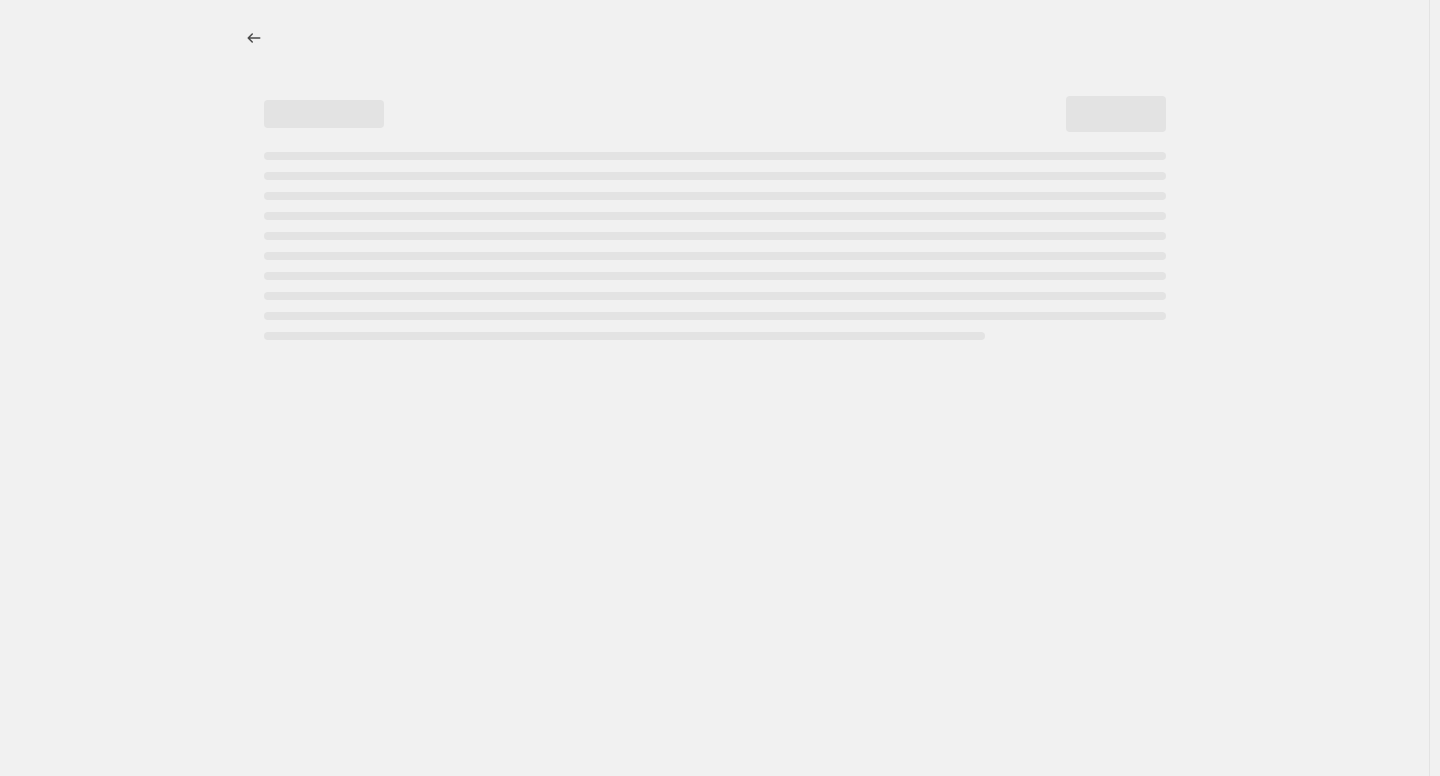 select on "percentage" 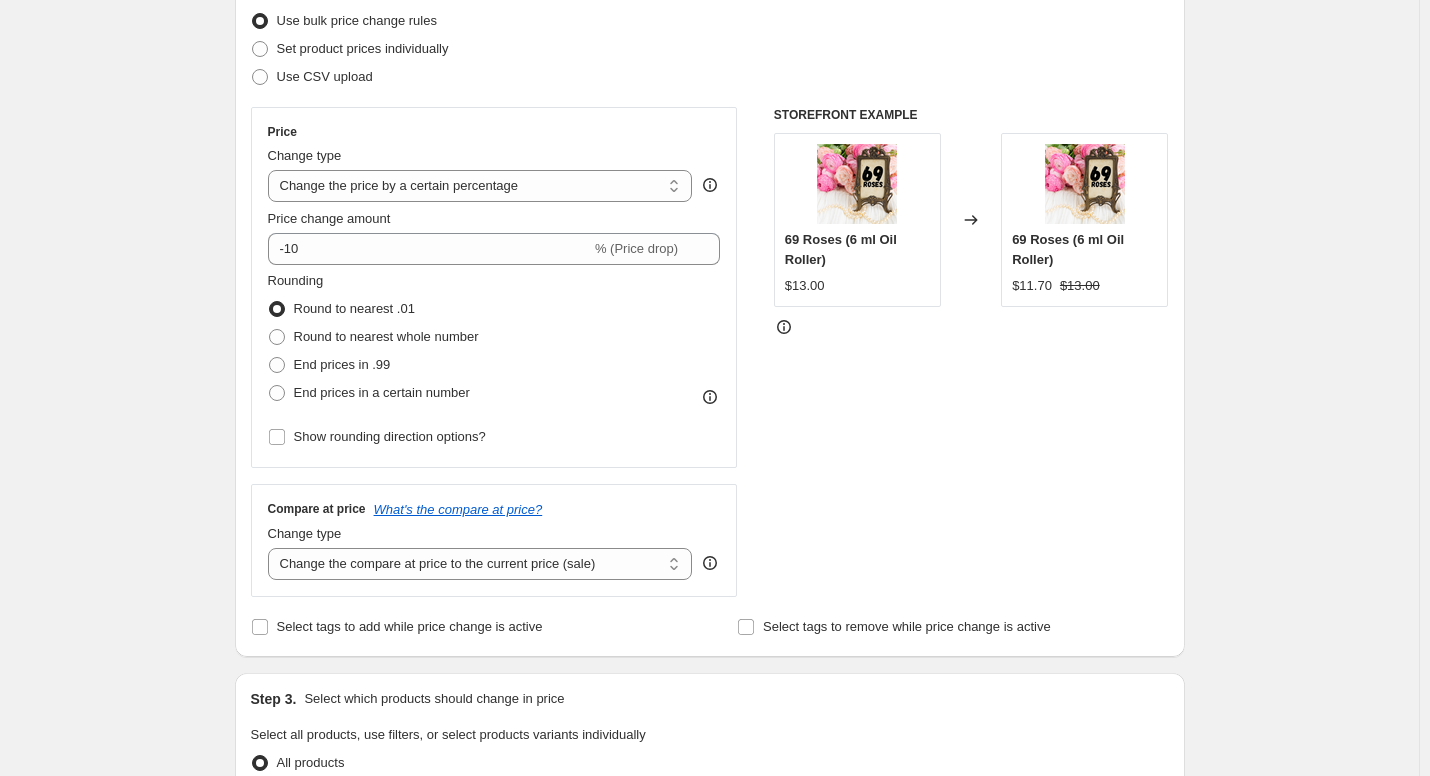 scroll, scrollTop: 263, scrollLeft: 0, axis: vertical 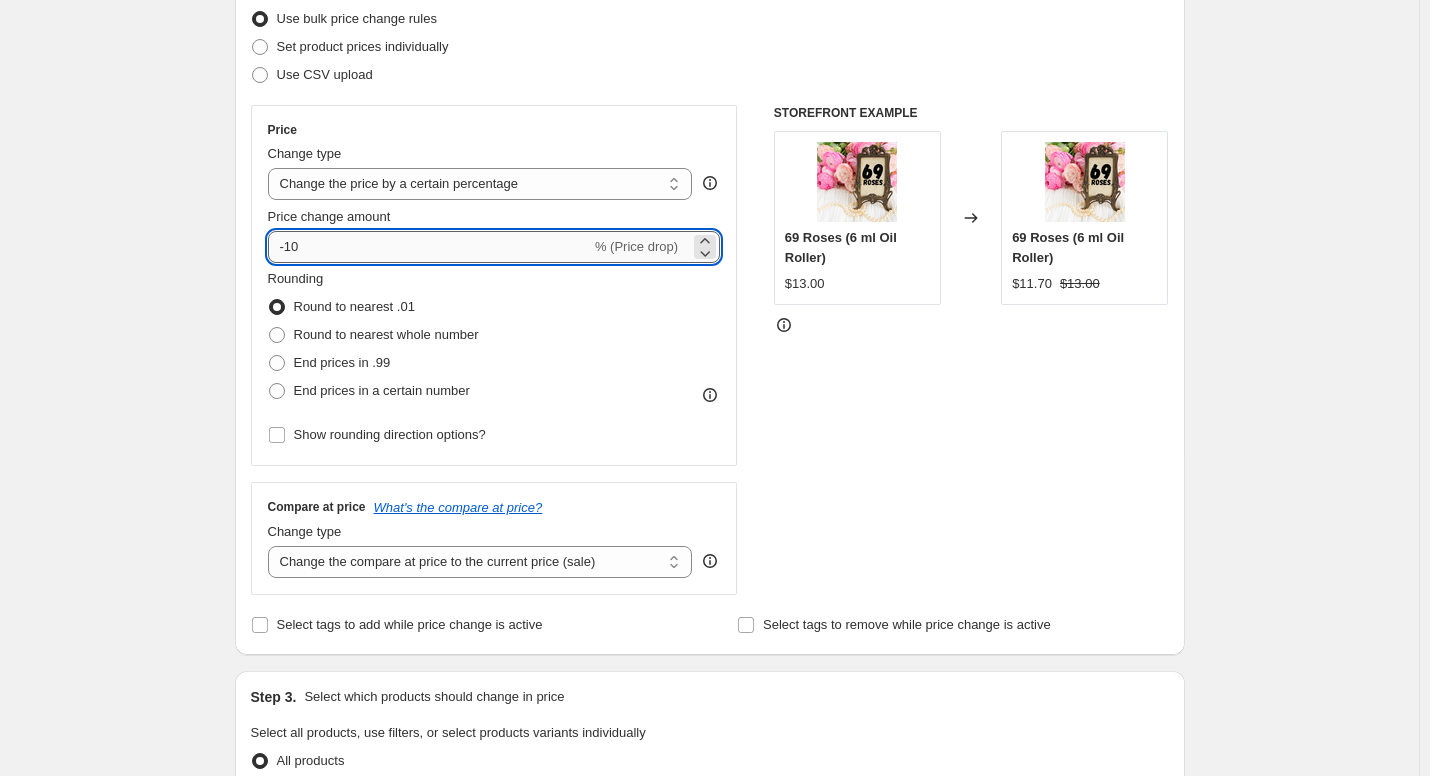 click on "-10" at bounding box center (429, 247) 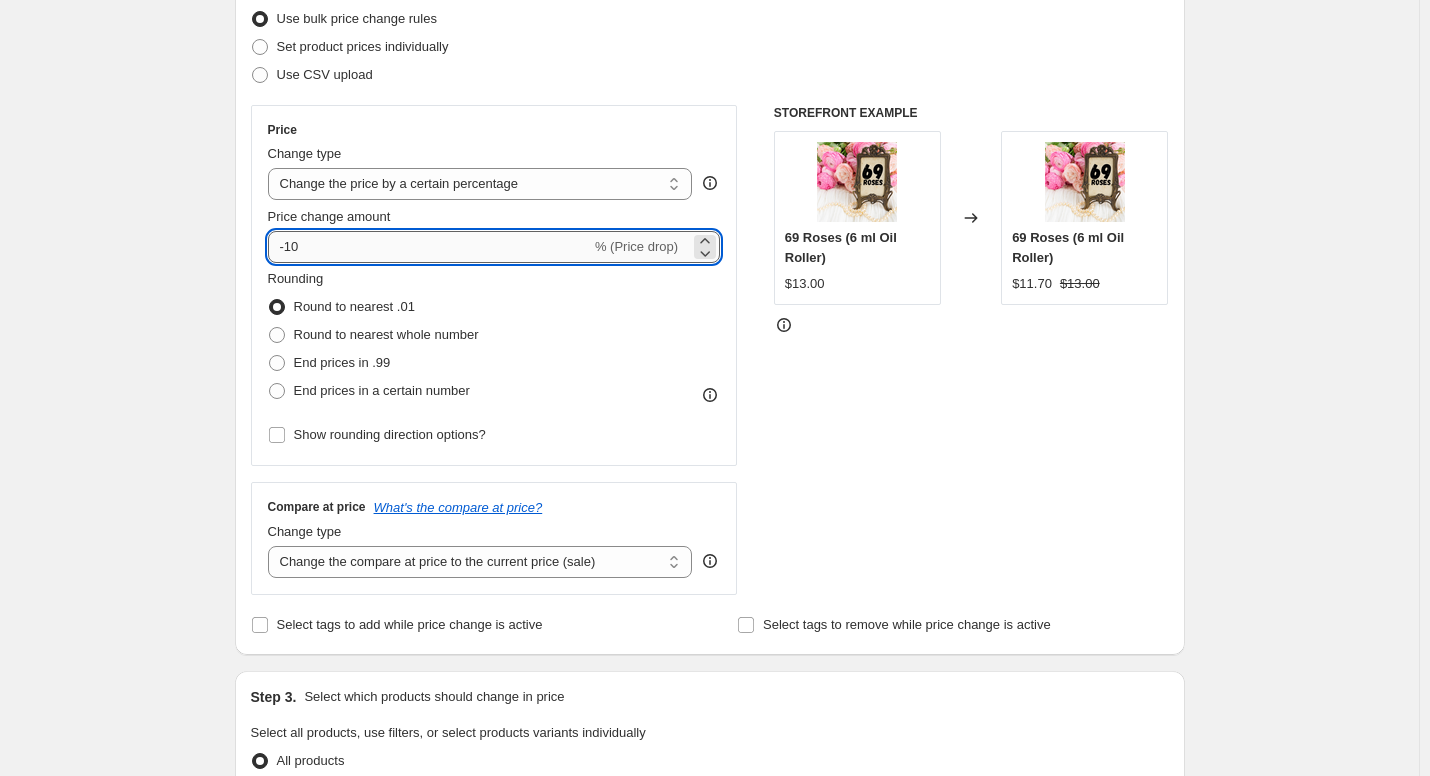 type on "-1" 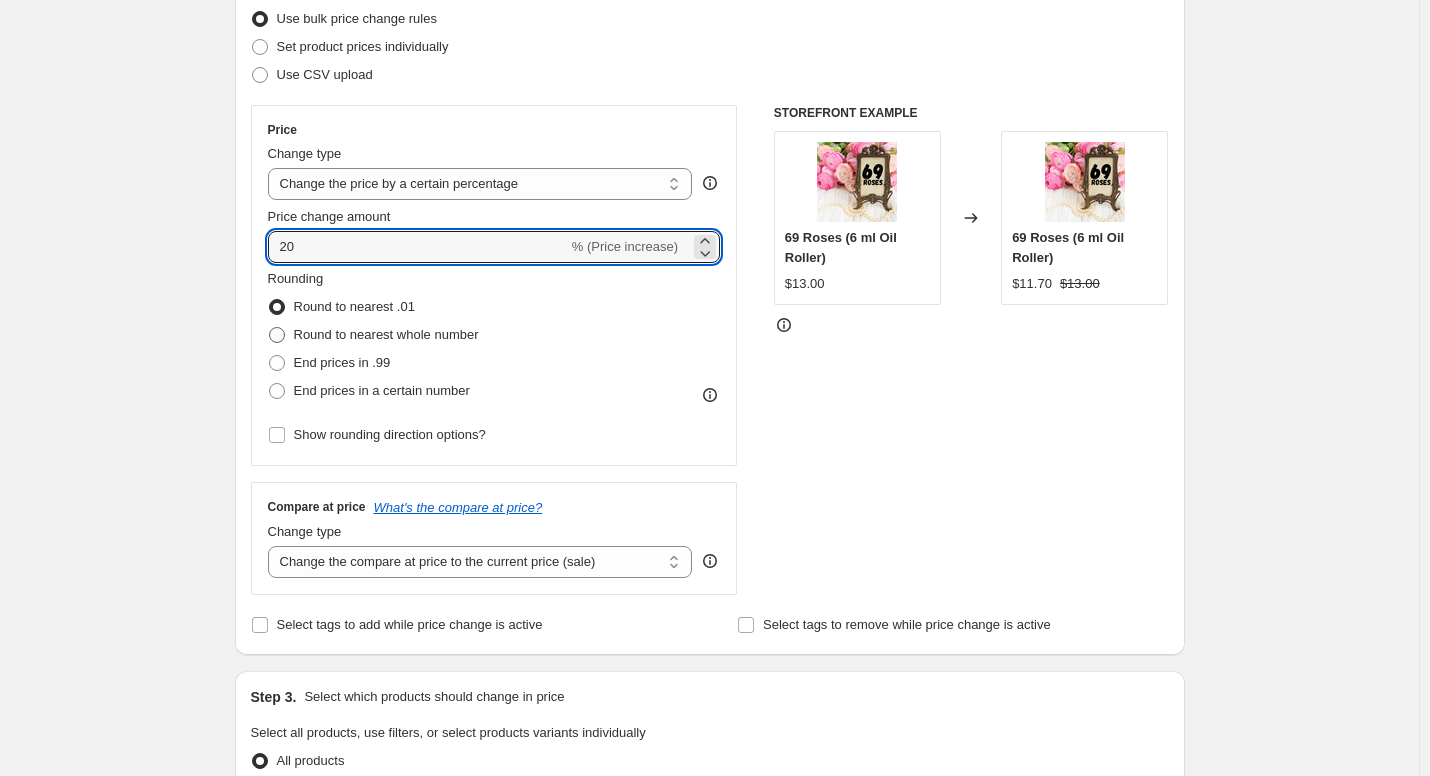 type on "20" 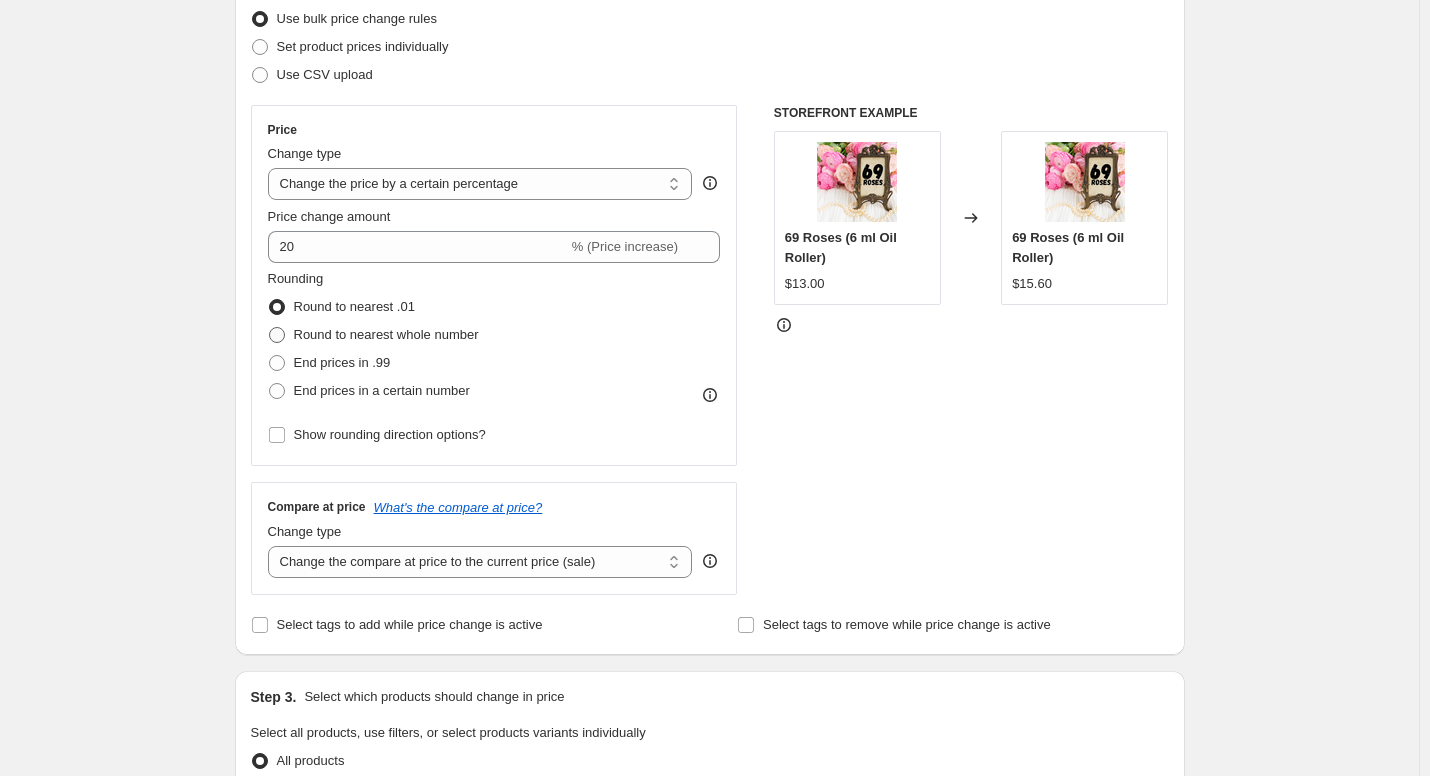 click at bounding box center (277, 335) 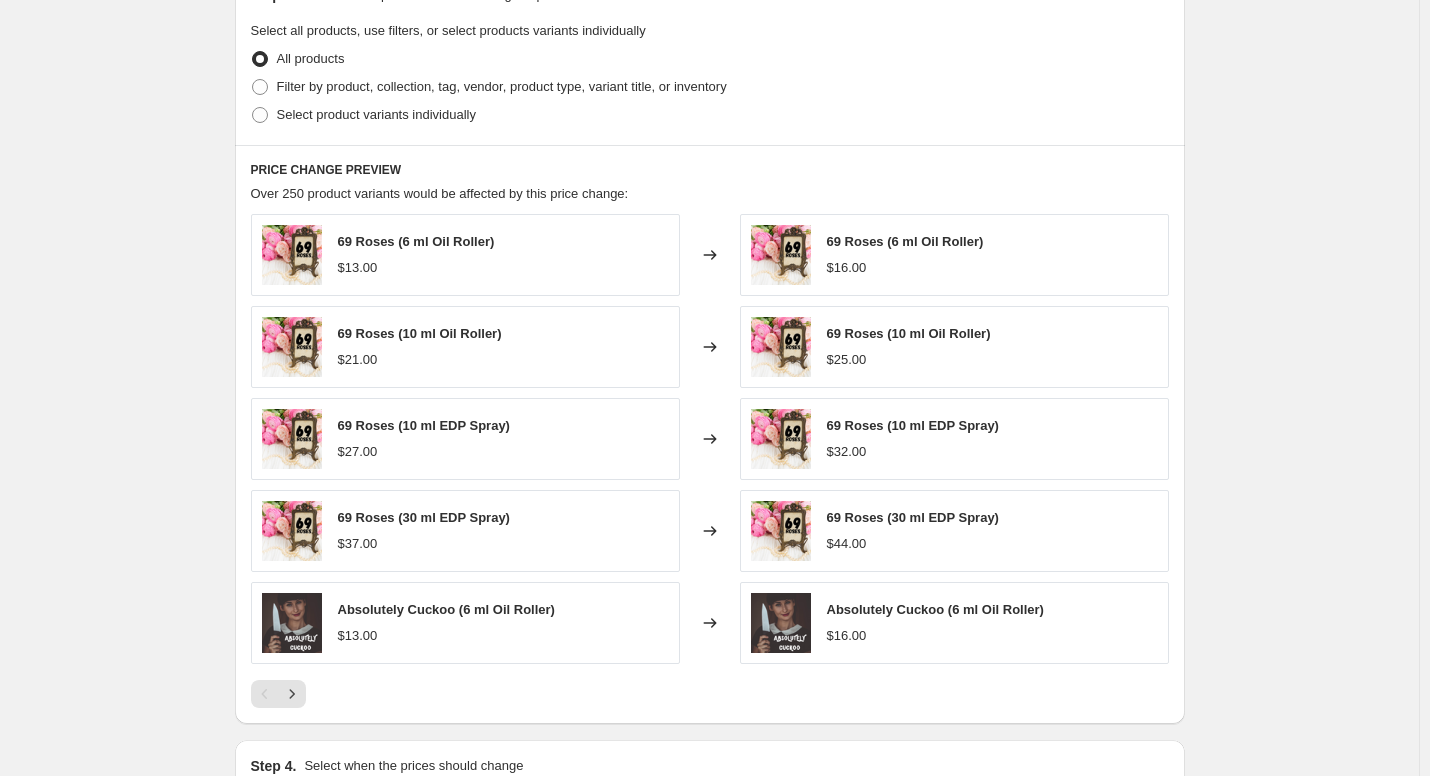 scroll, scrollTop: 968, scrollLeft: 0, axis: vertical 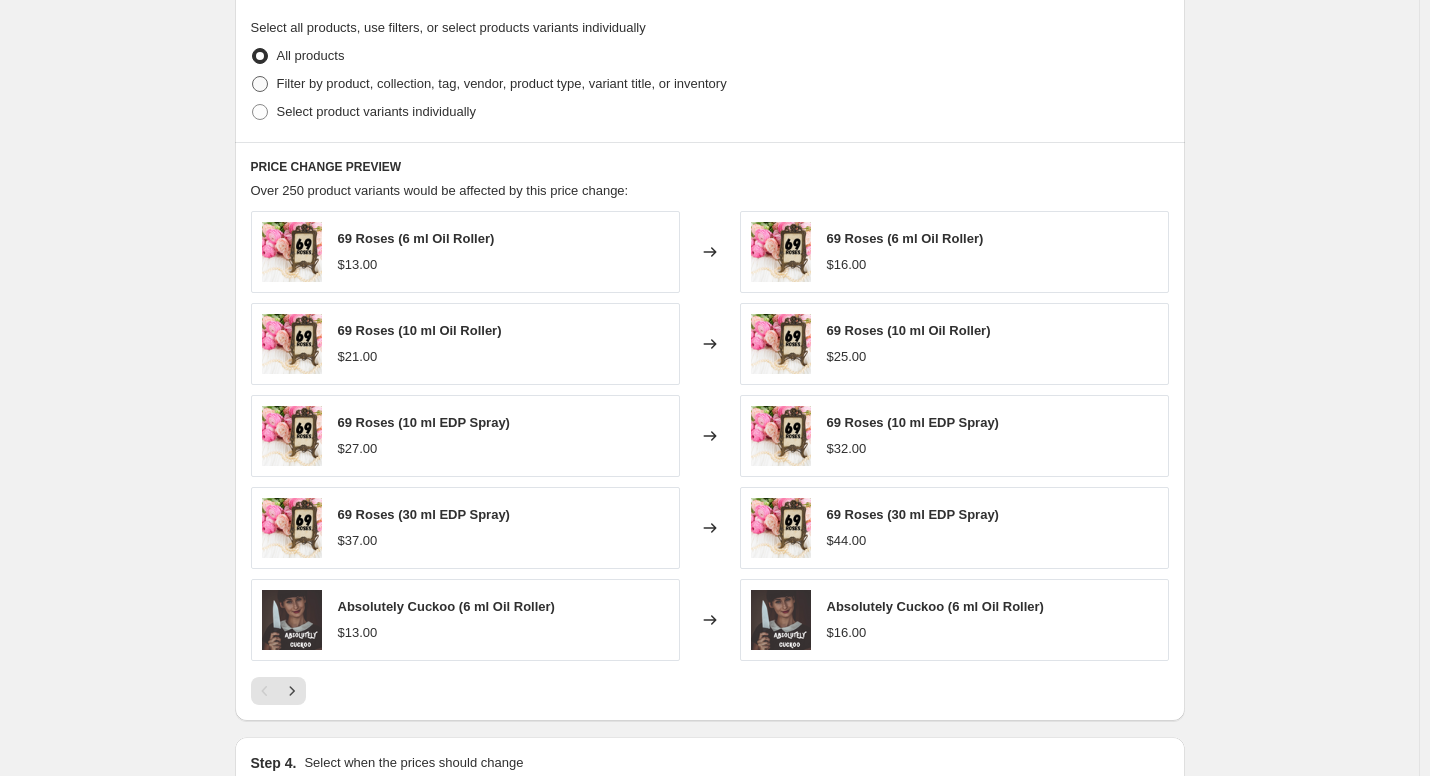 click at bounding box center (260, 84) 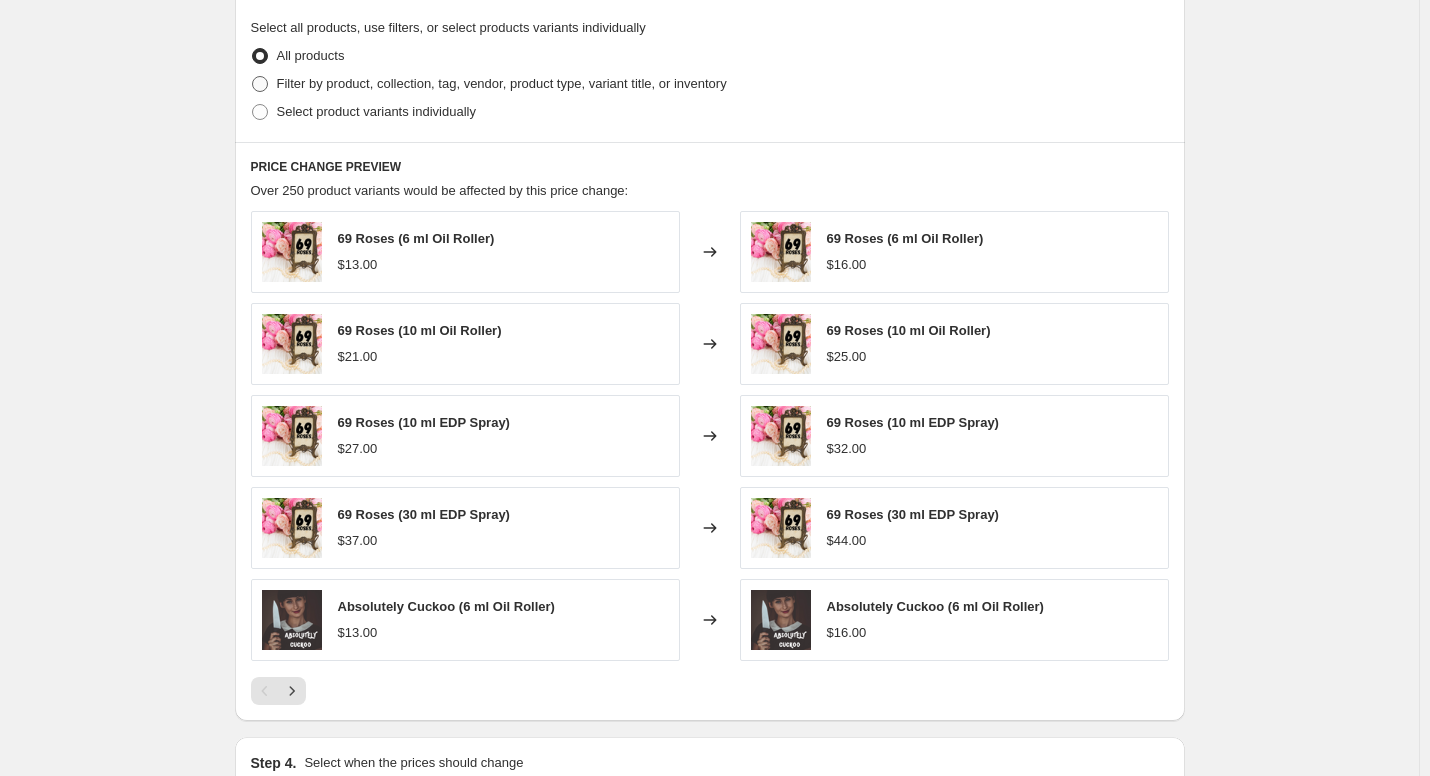radio on "true" 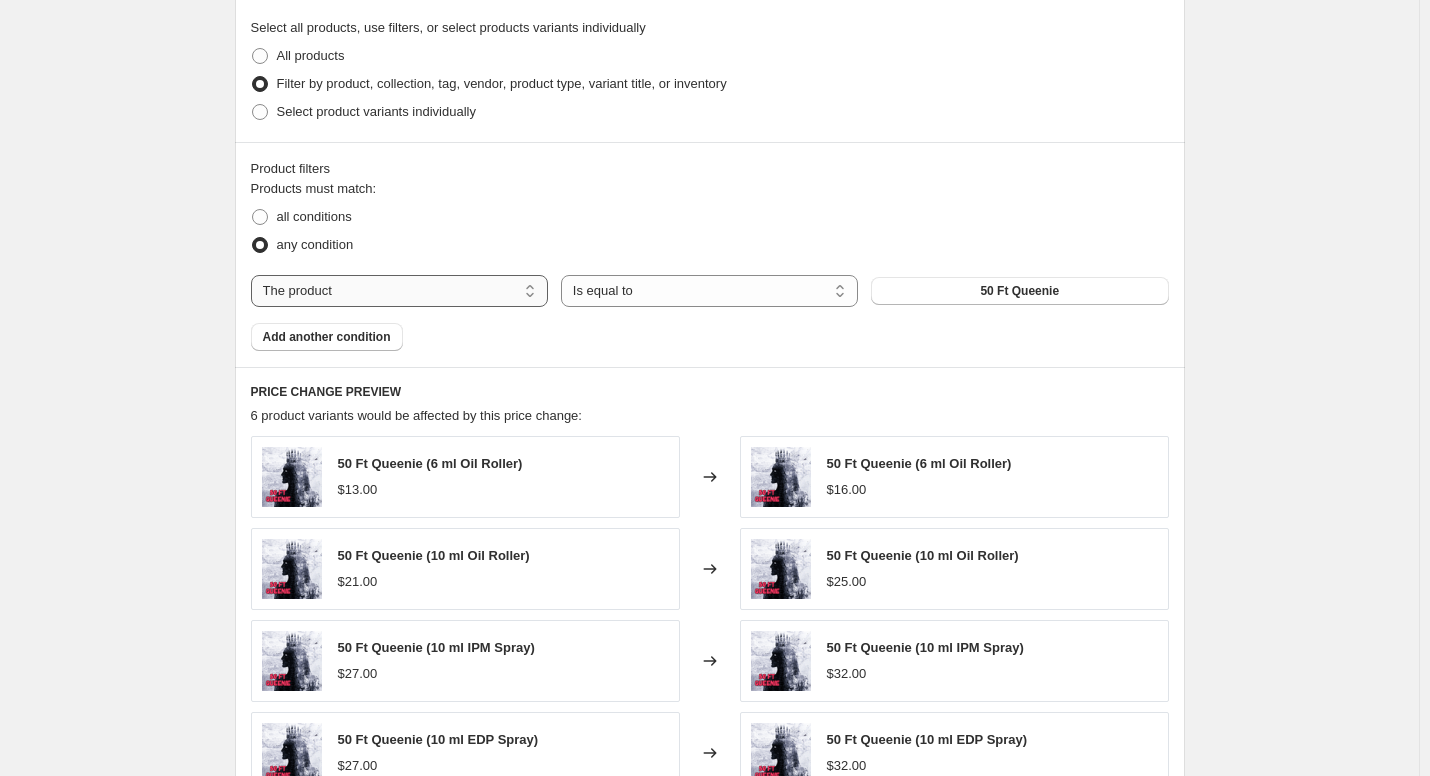 click on "The product The product's collection The product's tag The product's vendor The product's type The product's status The variant's title Inventory quantity" at bounding box center [399, 291] 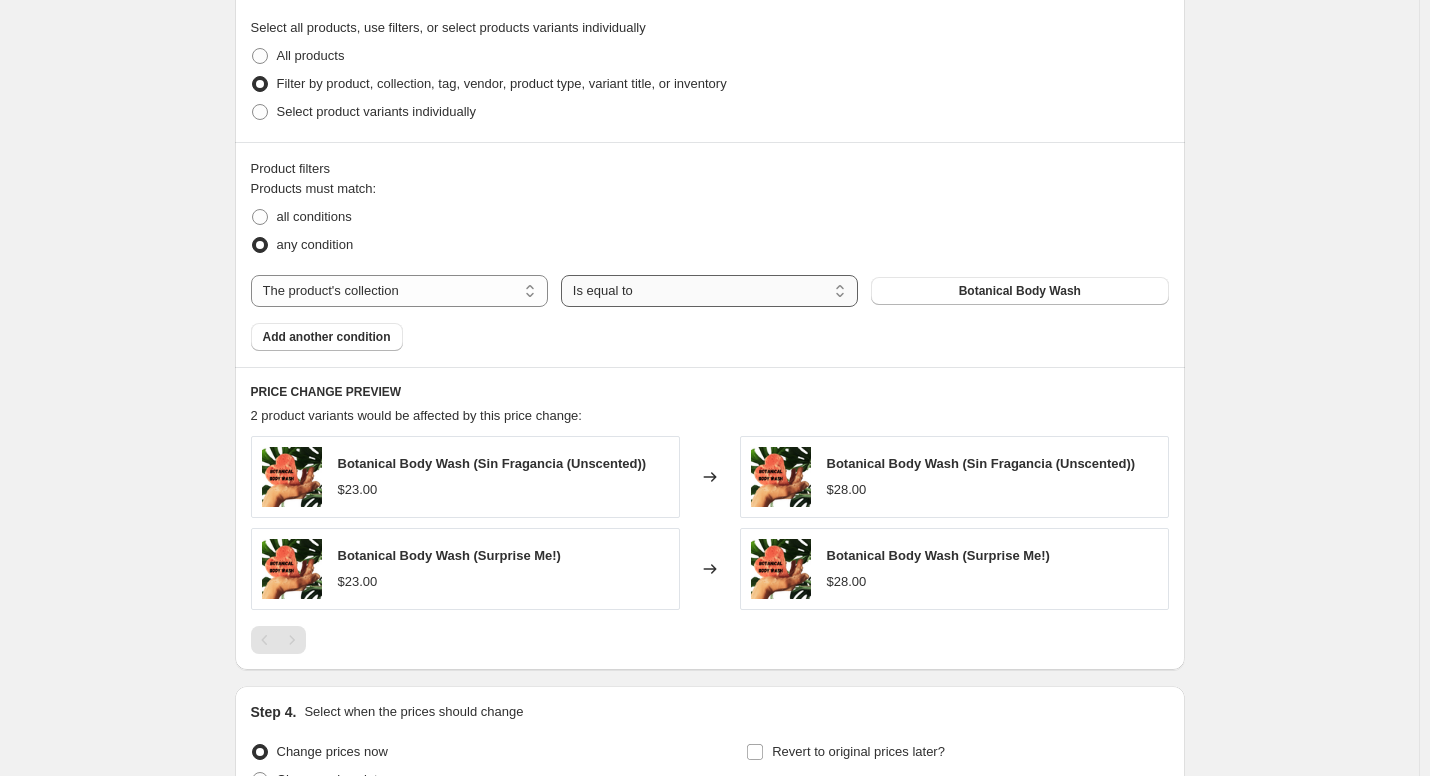click on "Is equal to Is not equal to" at bounding box center [709, 291] 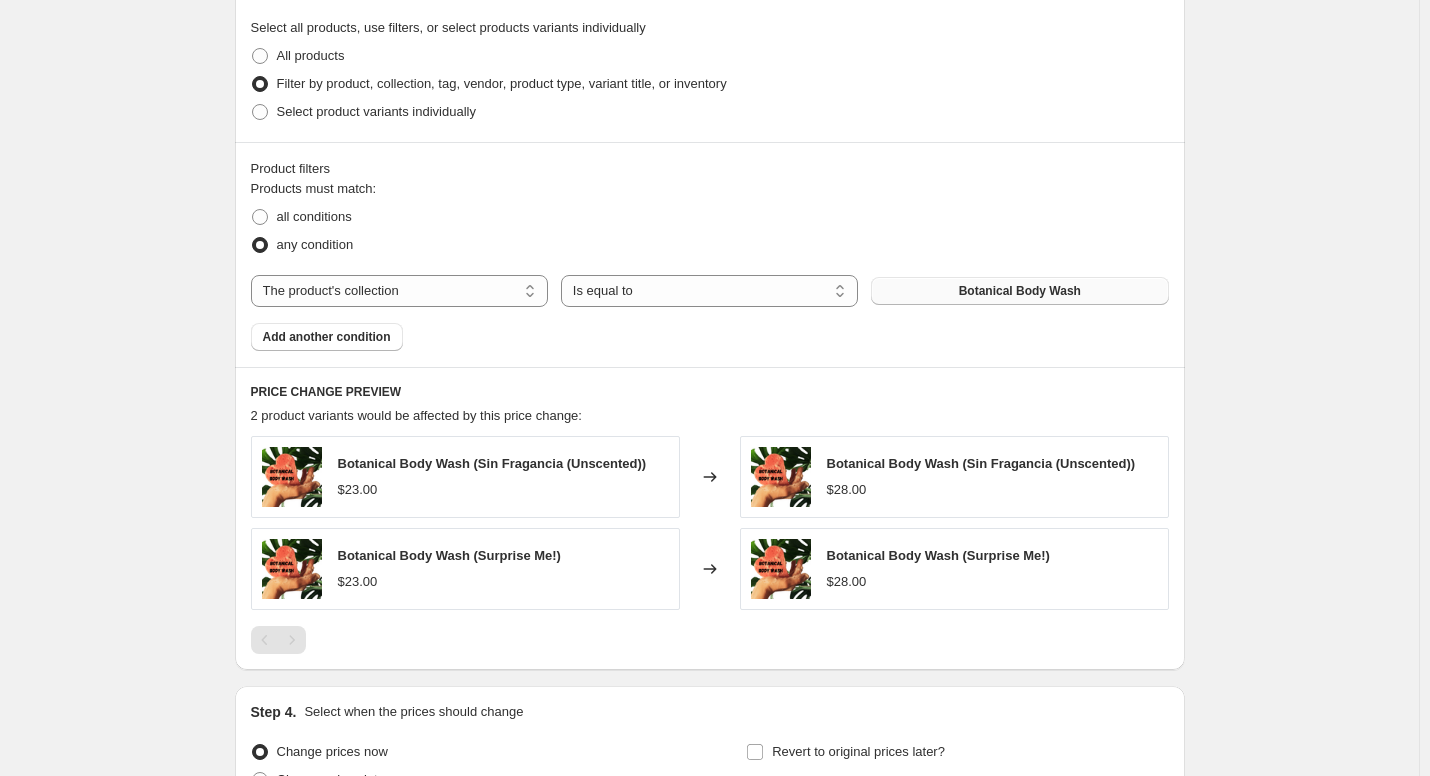 click on "Botanical Body Wash" at bounding box center (1020, 291) 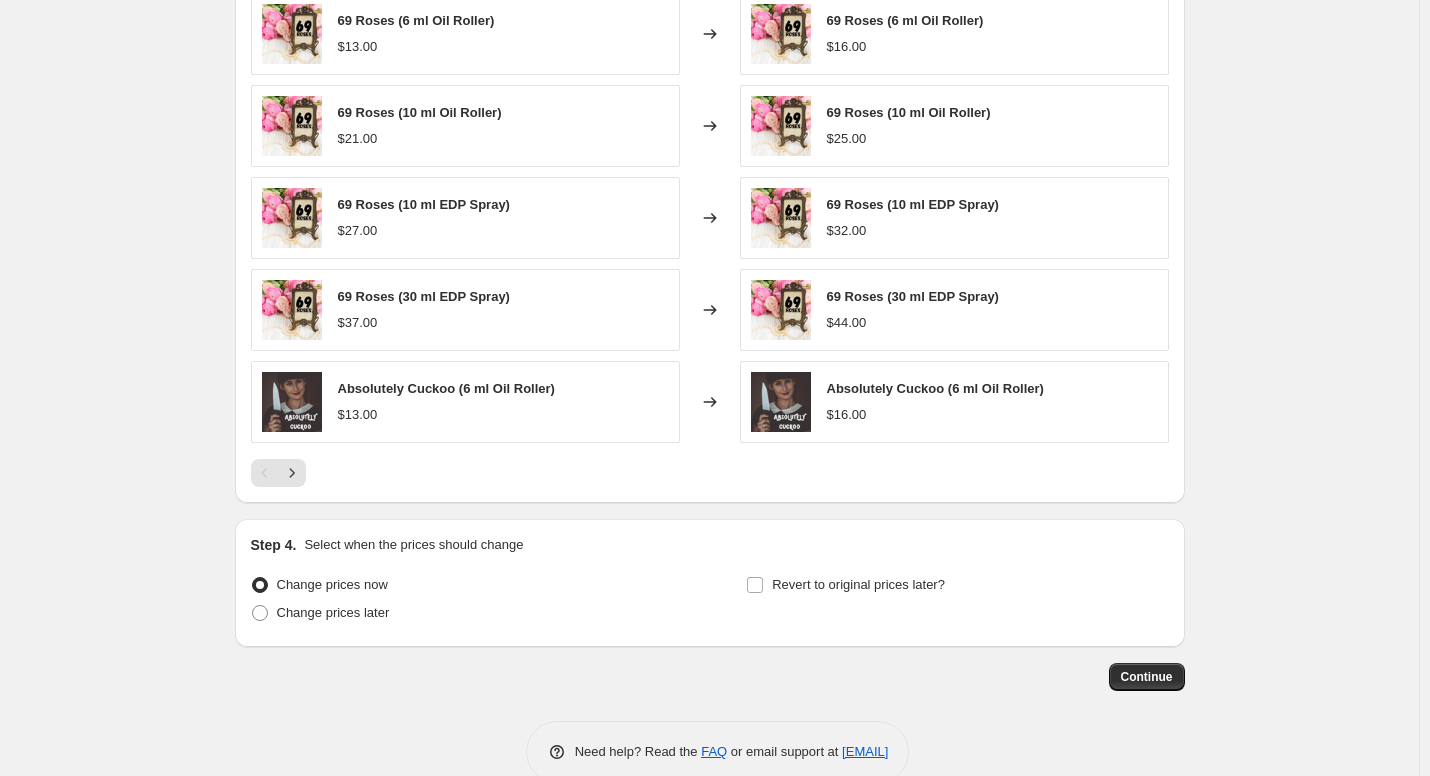 scroll, scrollTop: 1446, scrollLeft: 0, axis: vertical 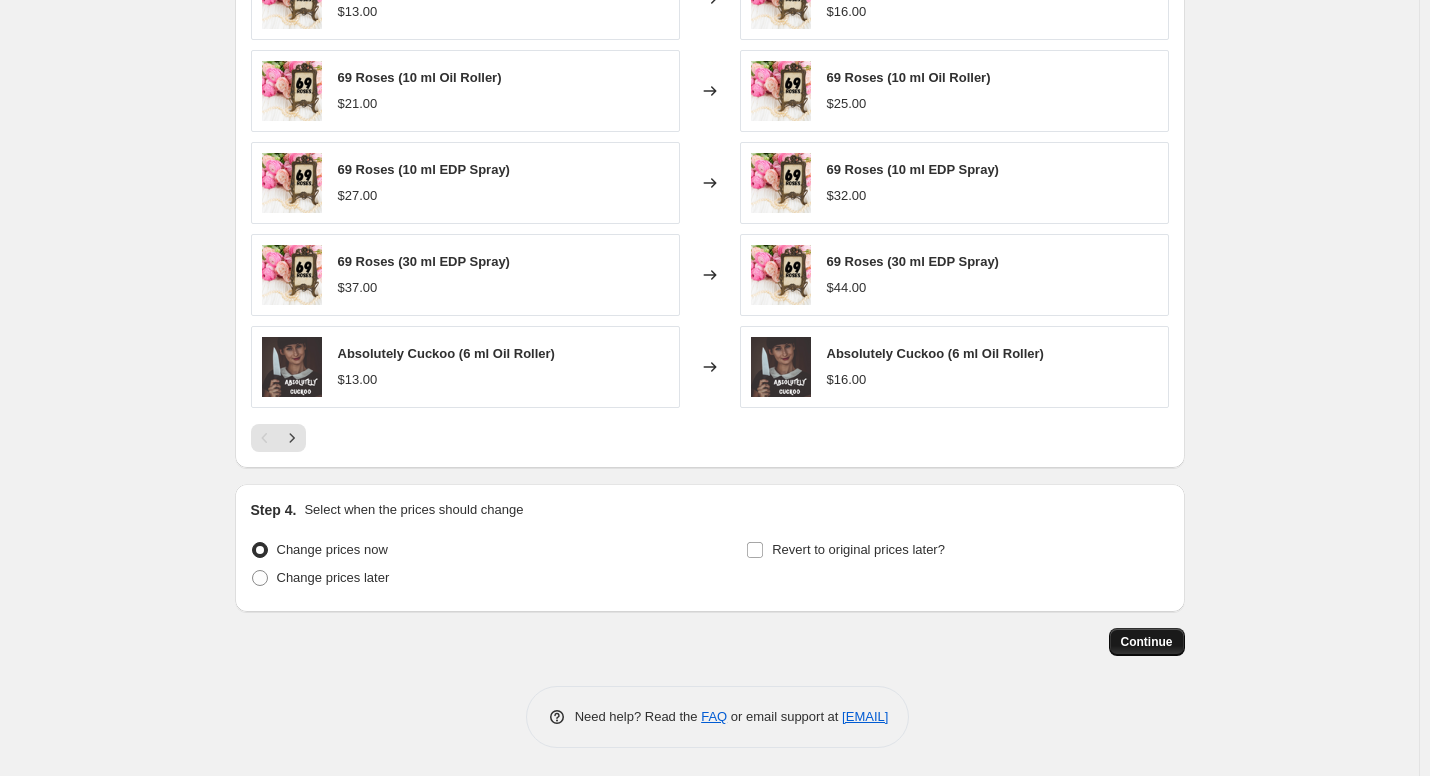 click on "Continue" at bounding box center [1147, 642] 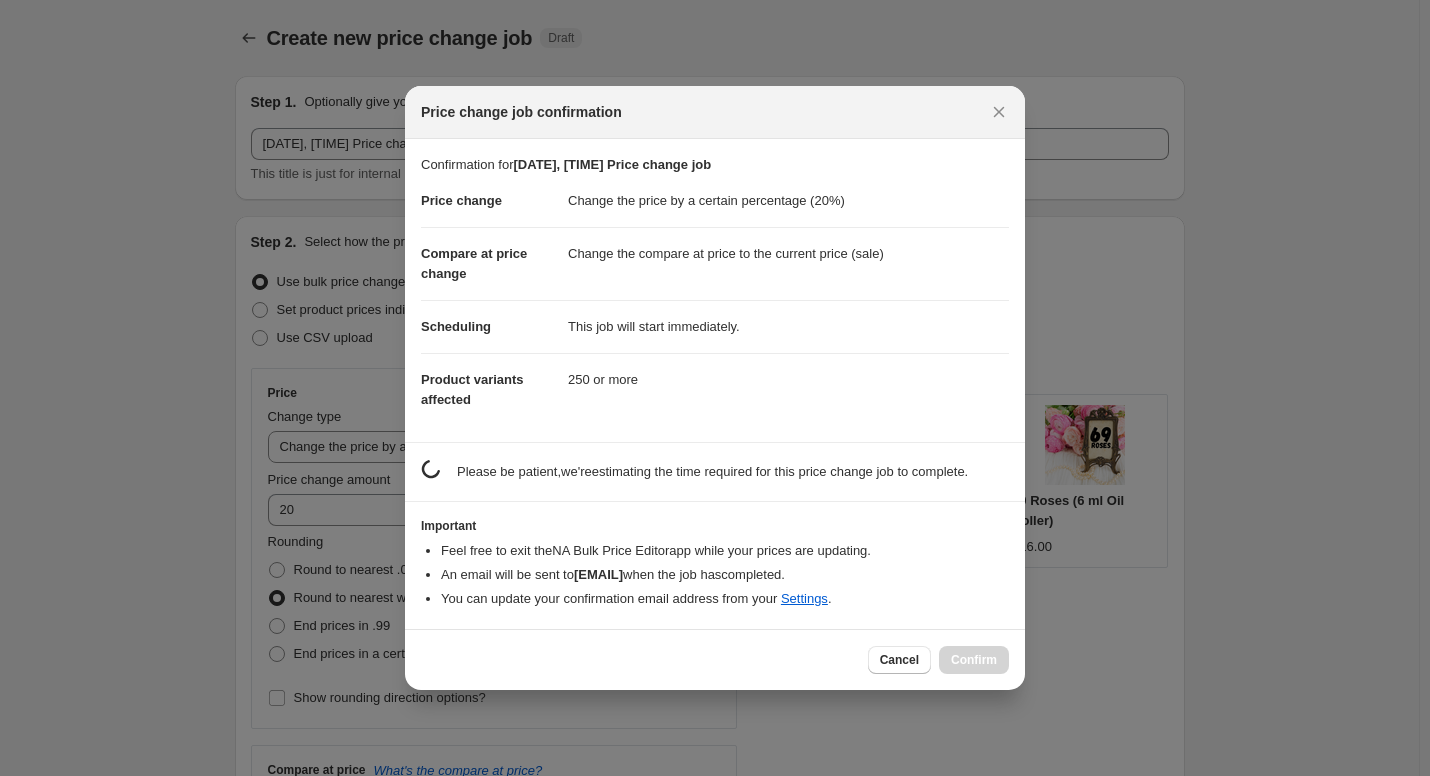 scroll, scrollTop: 1446, scrollLeft: 0, axis: vertical 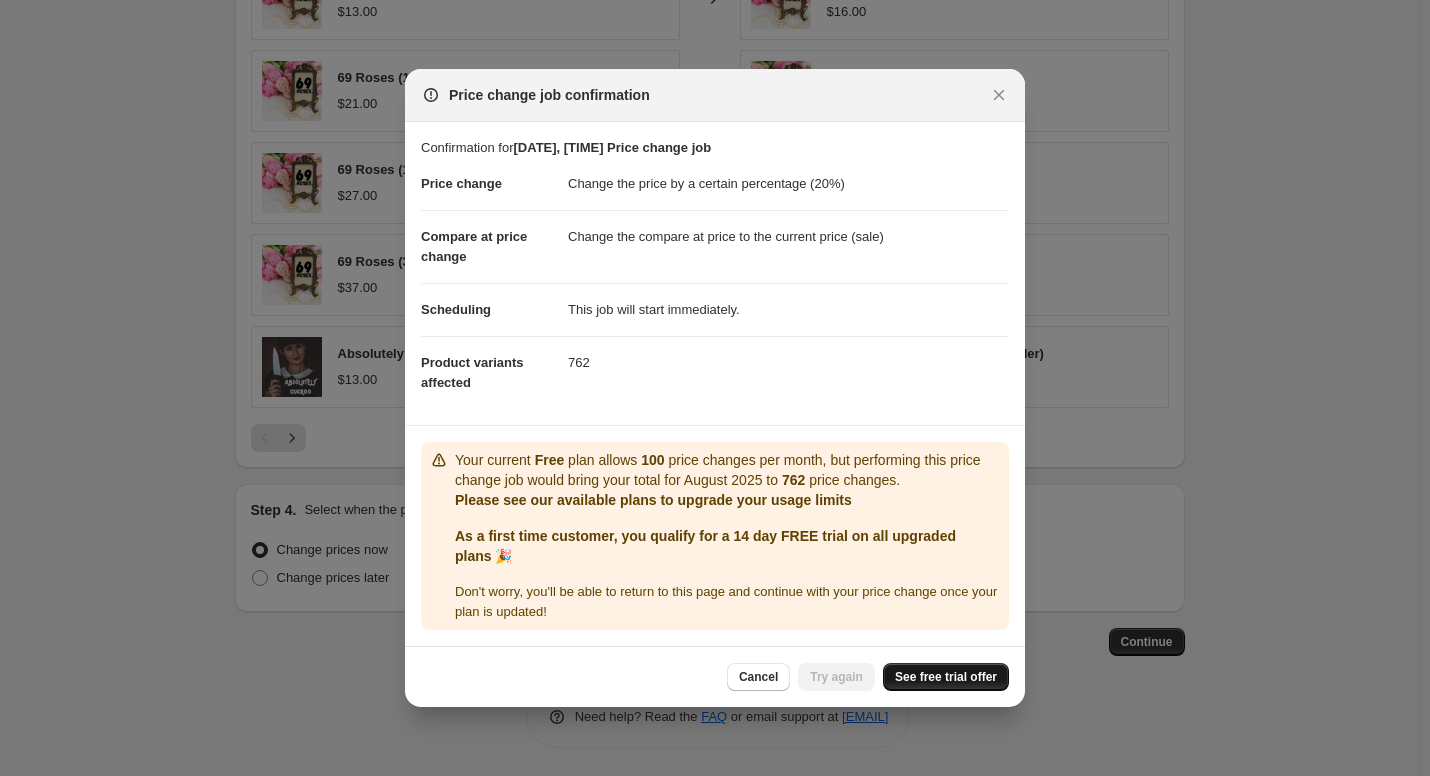 click on "See free trial offer" at bounding box center [946, 677] 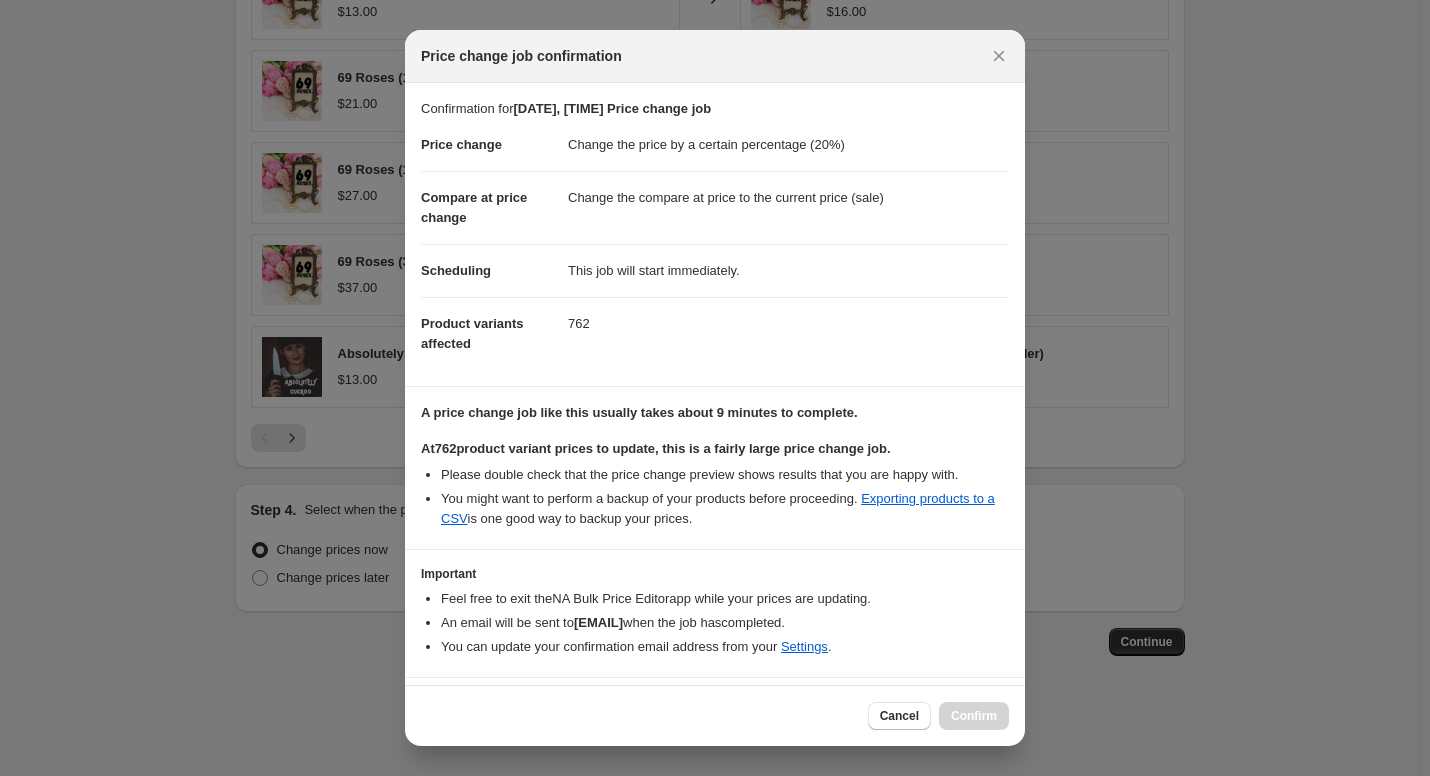 select on "percentage" 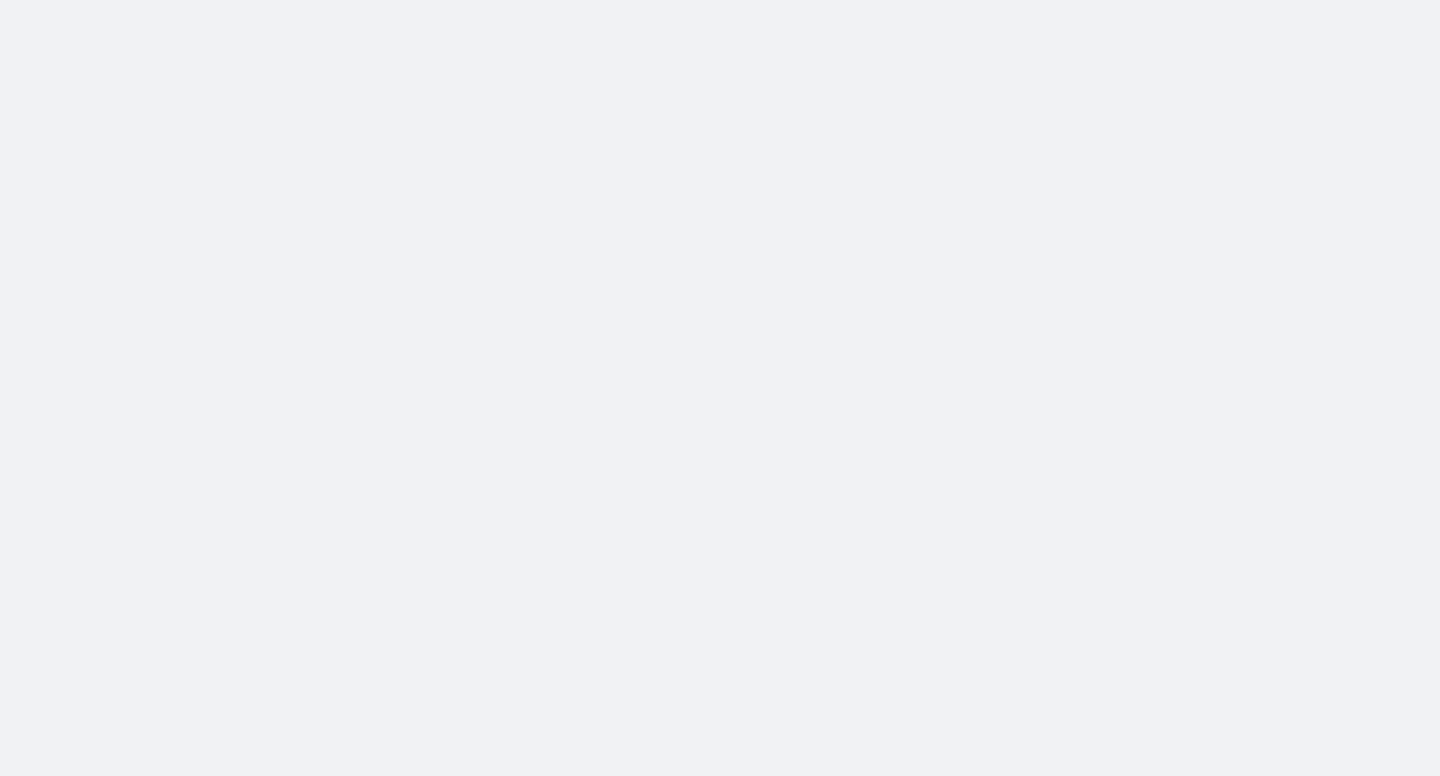 scroll, scrollTop: 0, scrollLeft: 0, axis: both 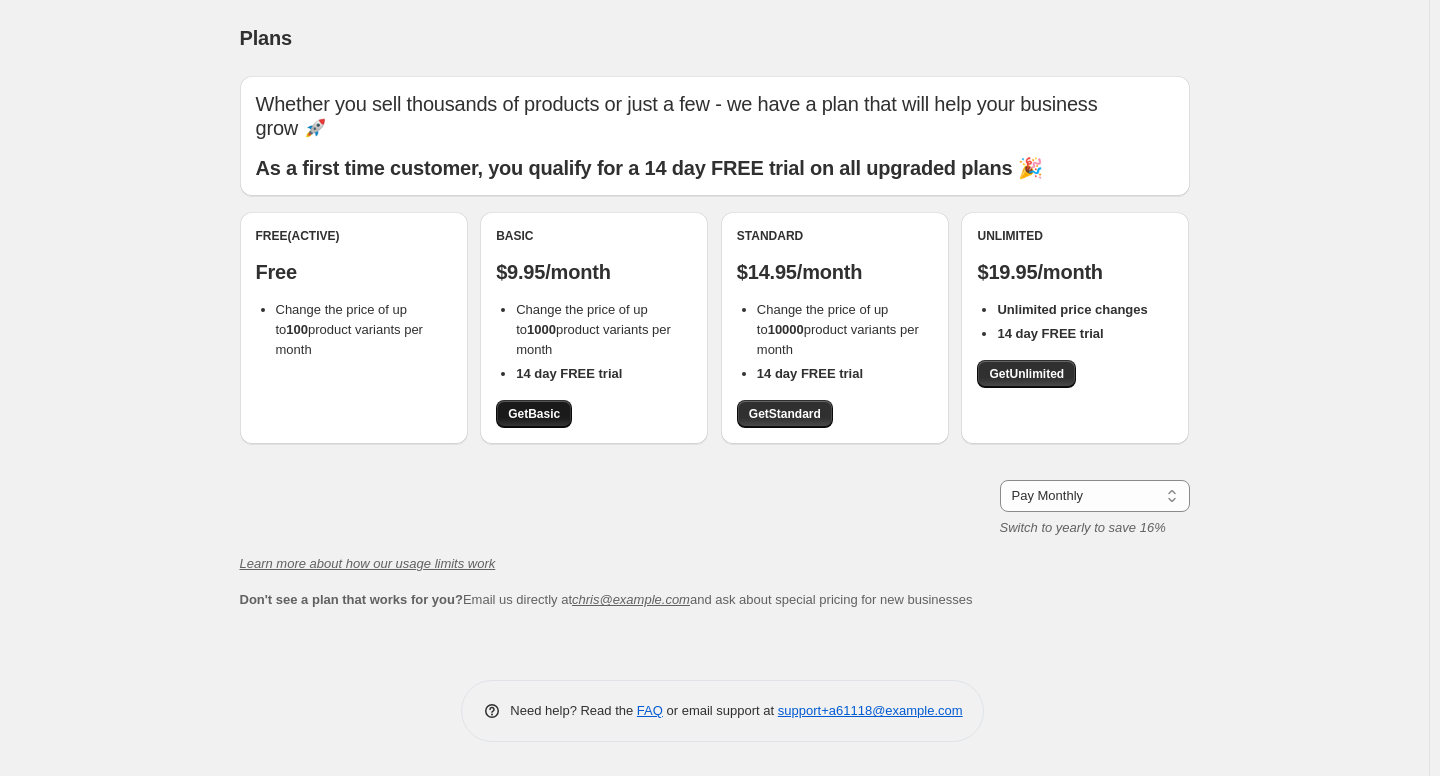 click on "Get  Basic" at bounding box center (534, 414) 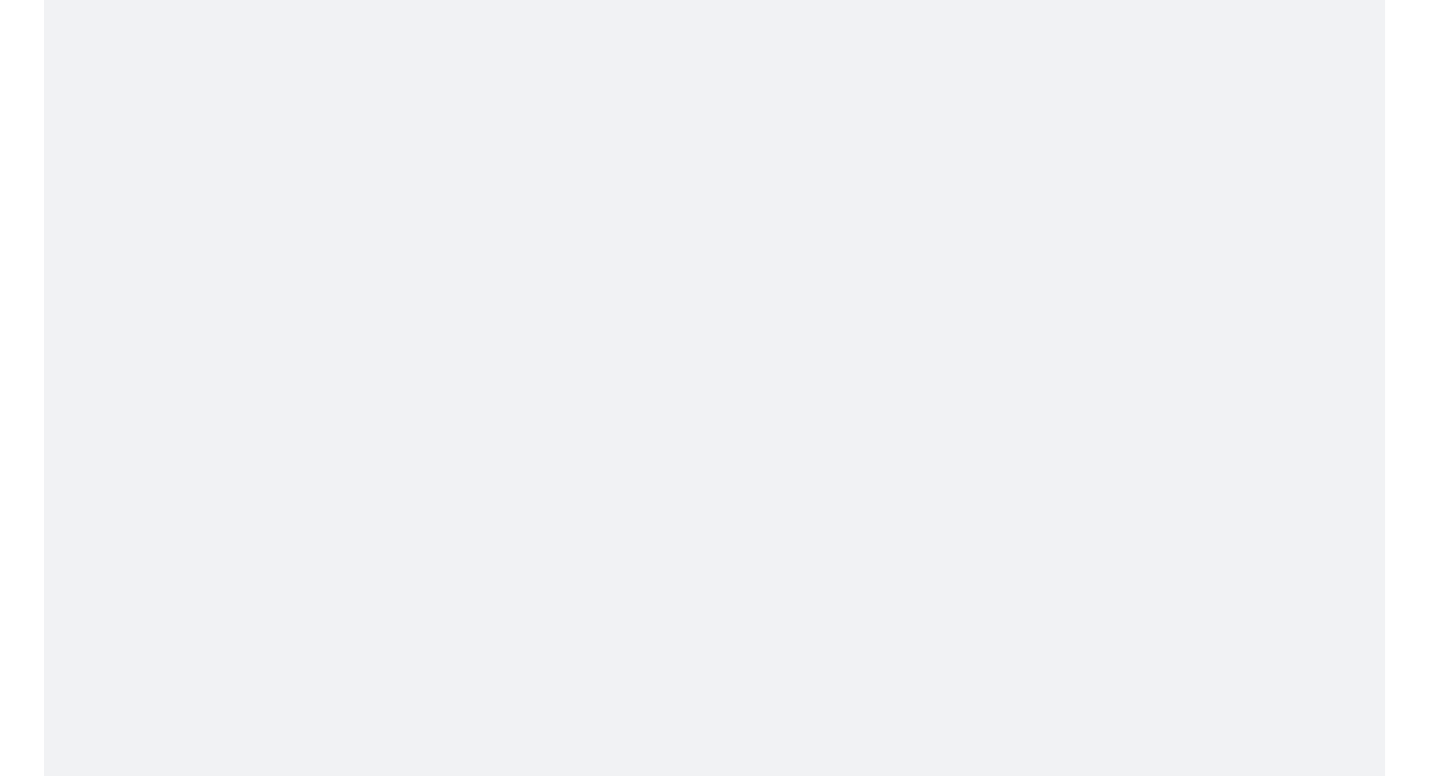 scroll, scrollTop: 0, scrollLeft: 0, axis: both 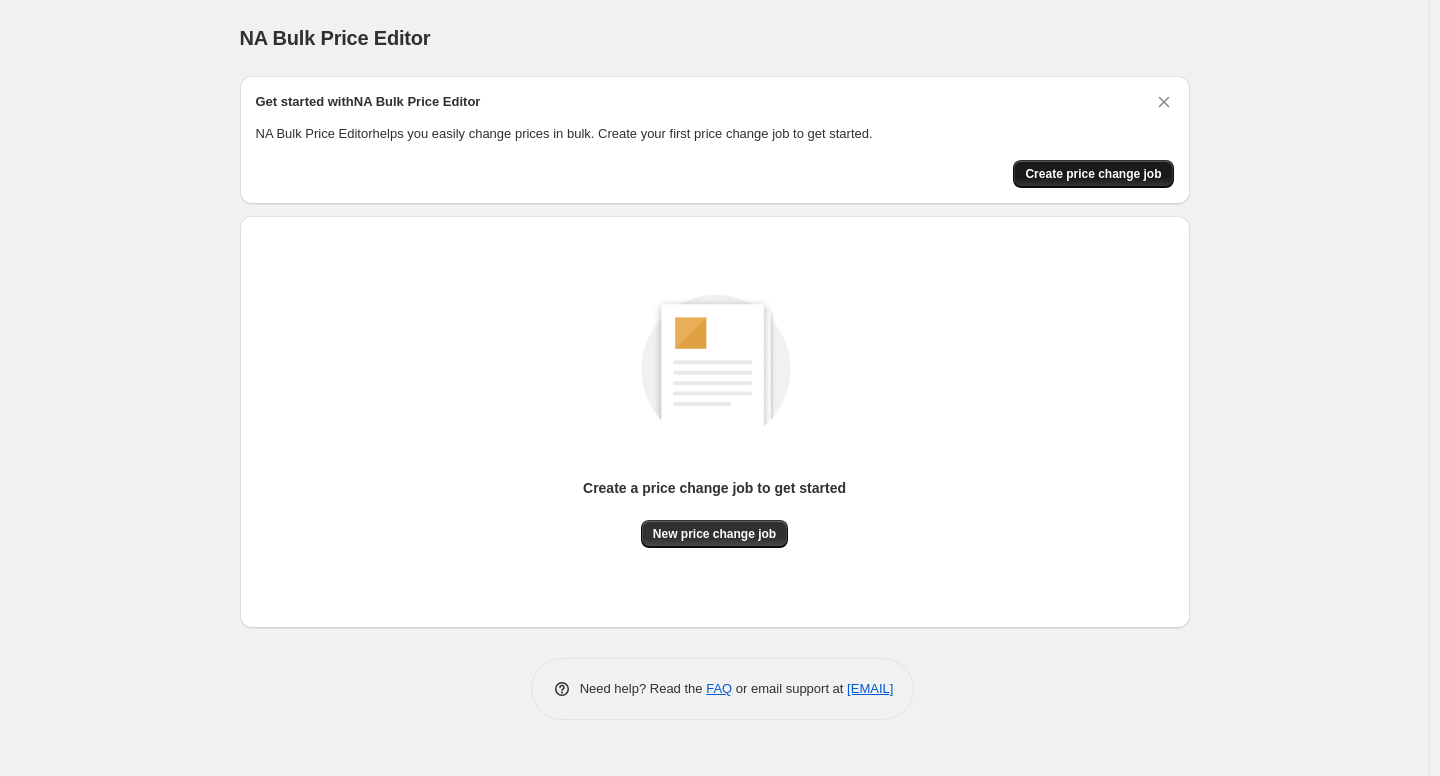 click on "Create price change job" at bounding box center (1093, 174) 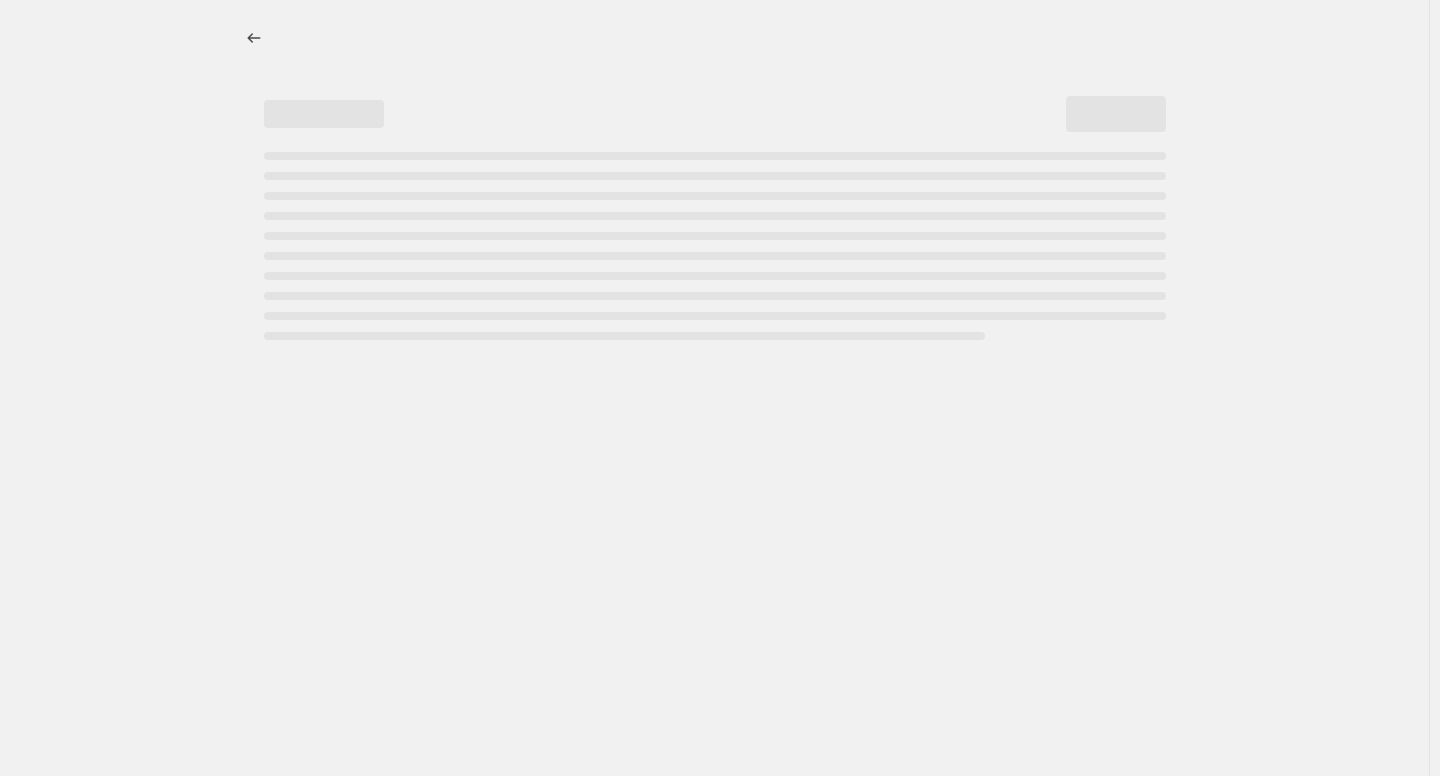 select on "percentage" 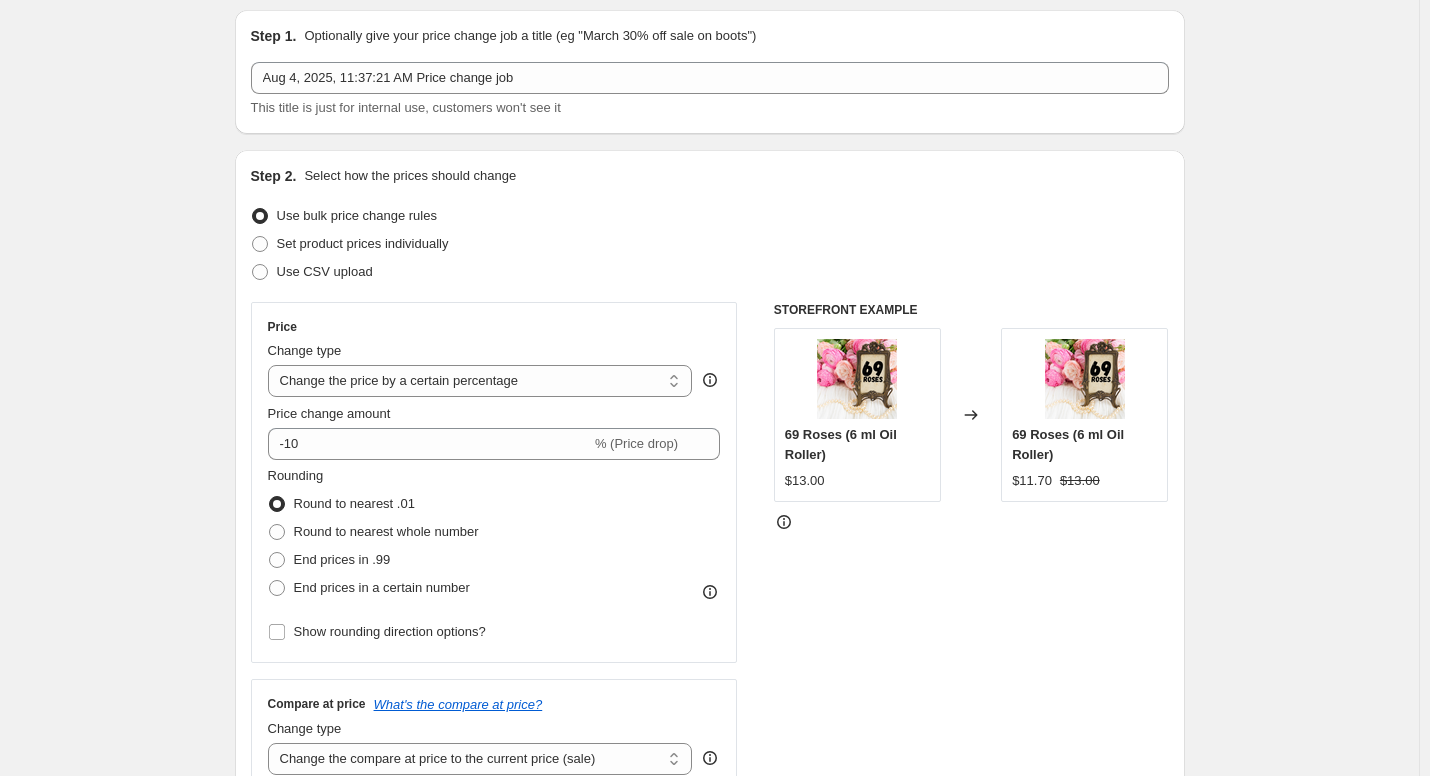 scroll, scrollTop: 0, scrollLeft: 0, axis: both 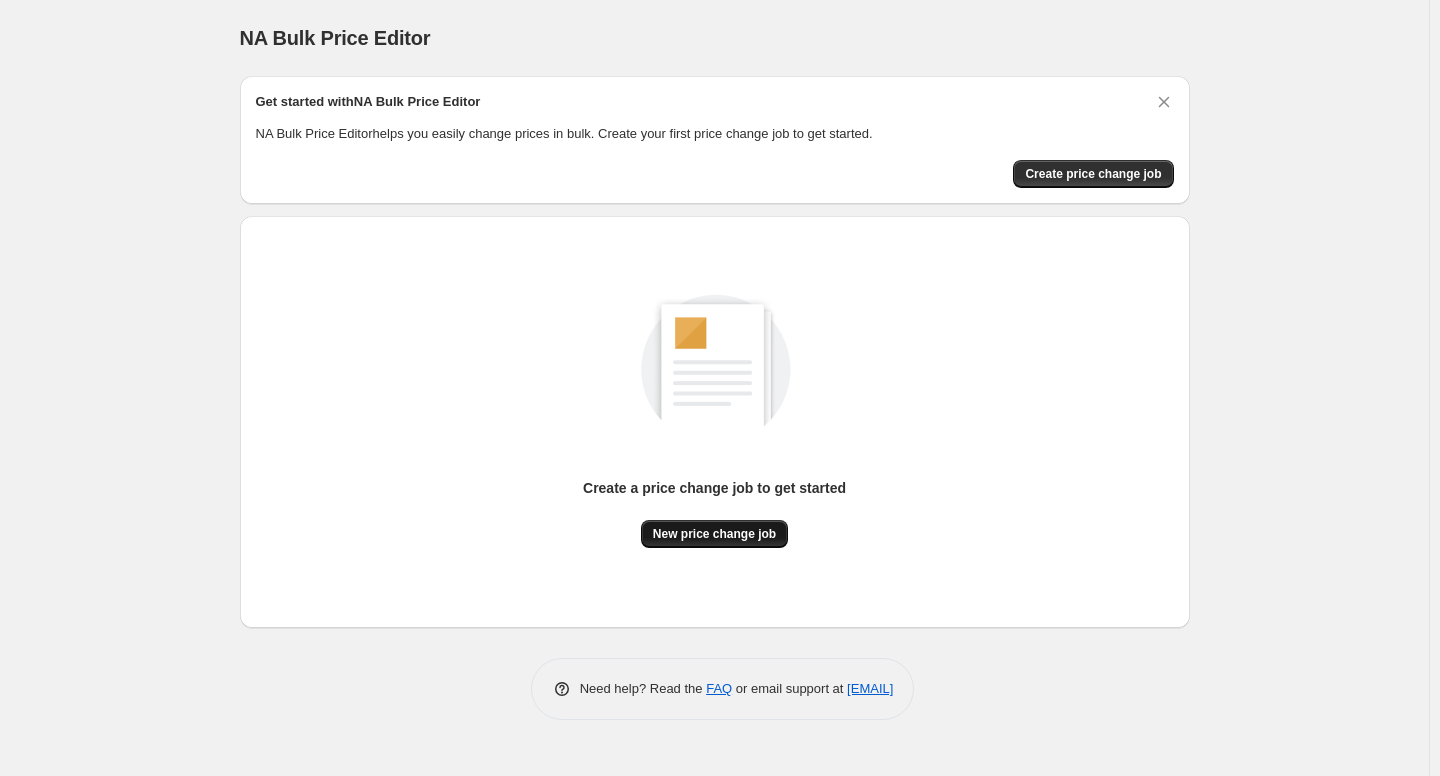 click on "New price change job" at bounding box center (714, 534) 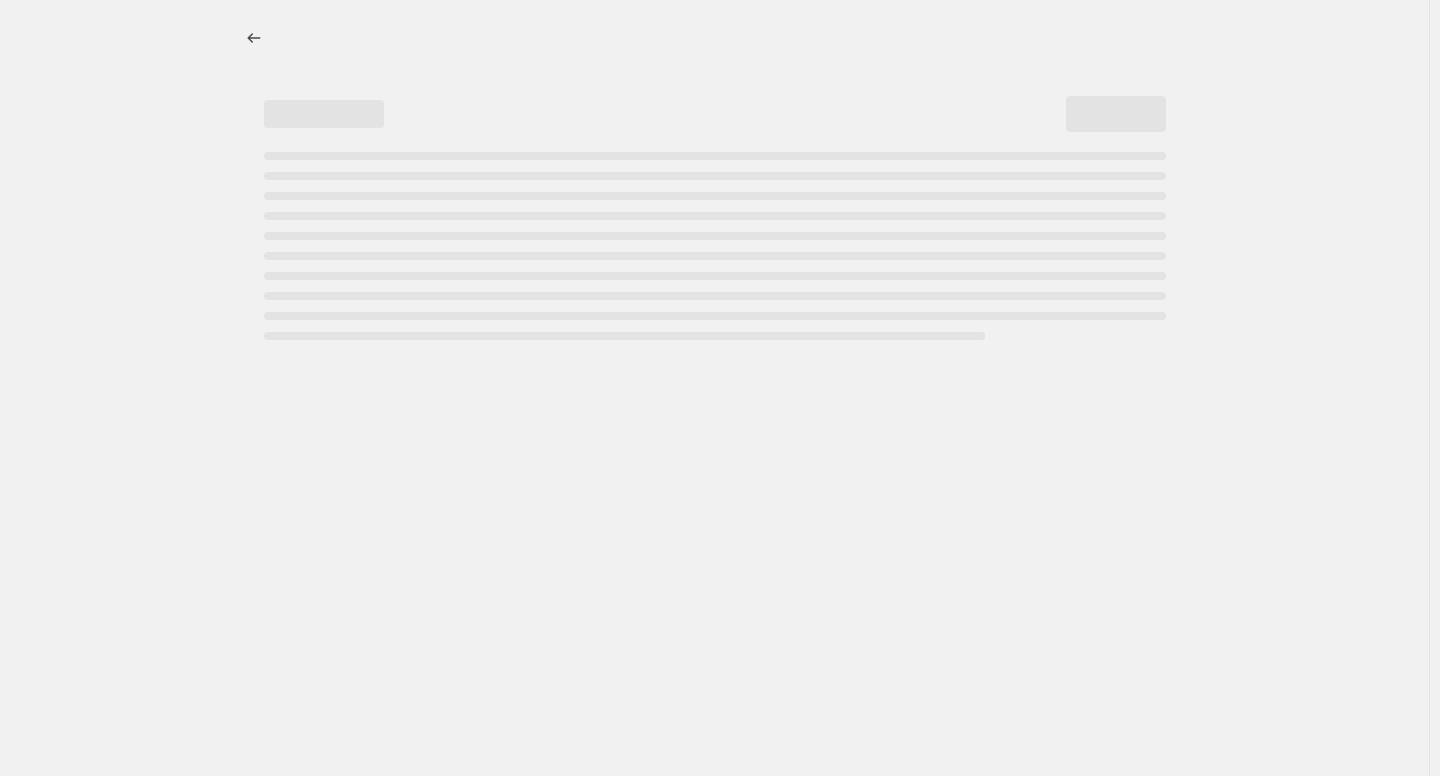 select on "percentage" 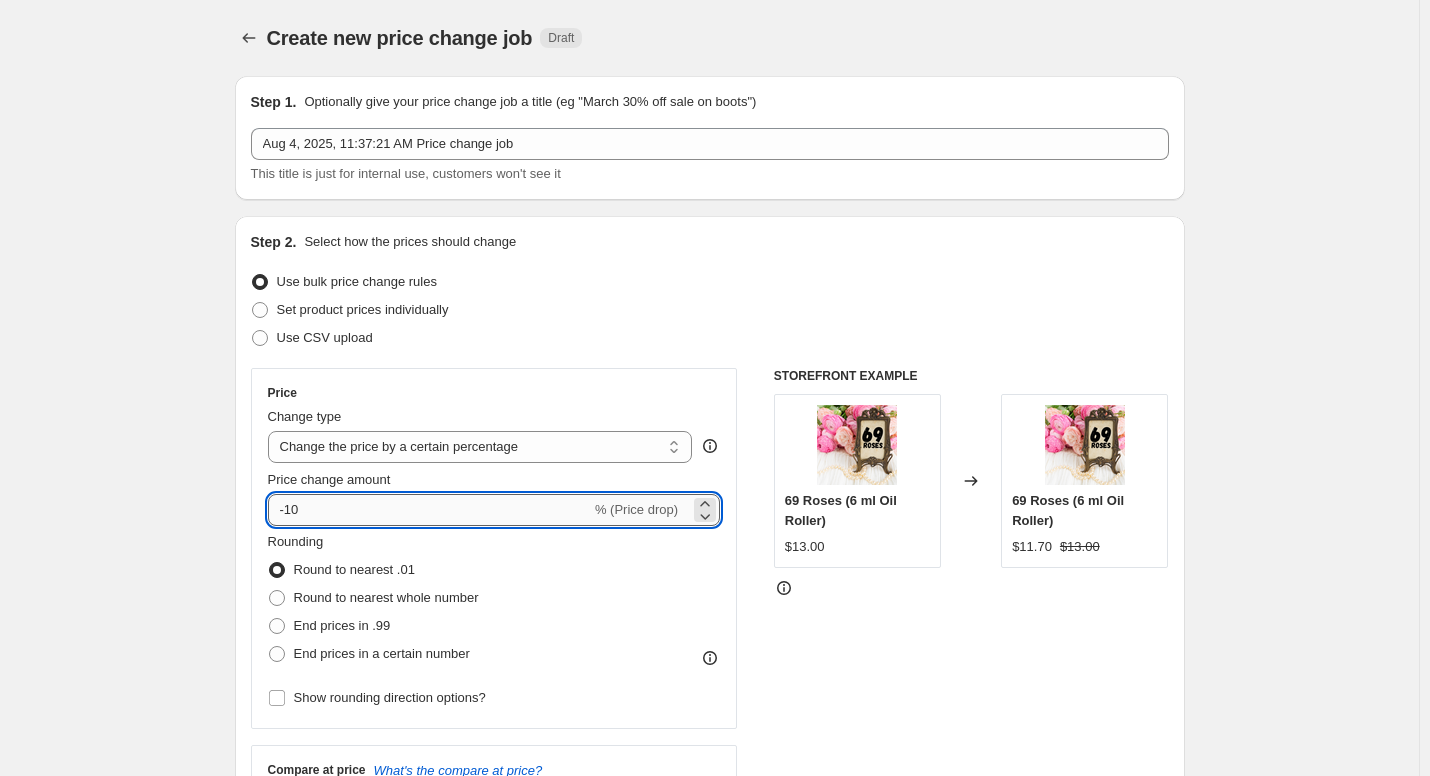click on "-10" at bounding box center (429, 510) 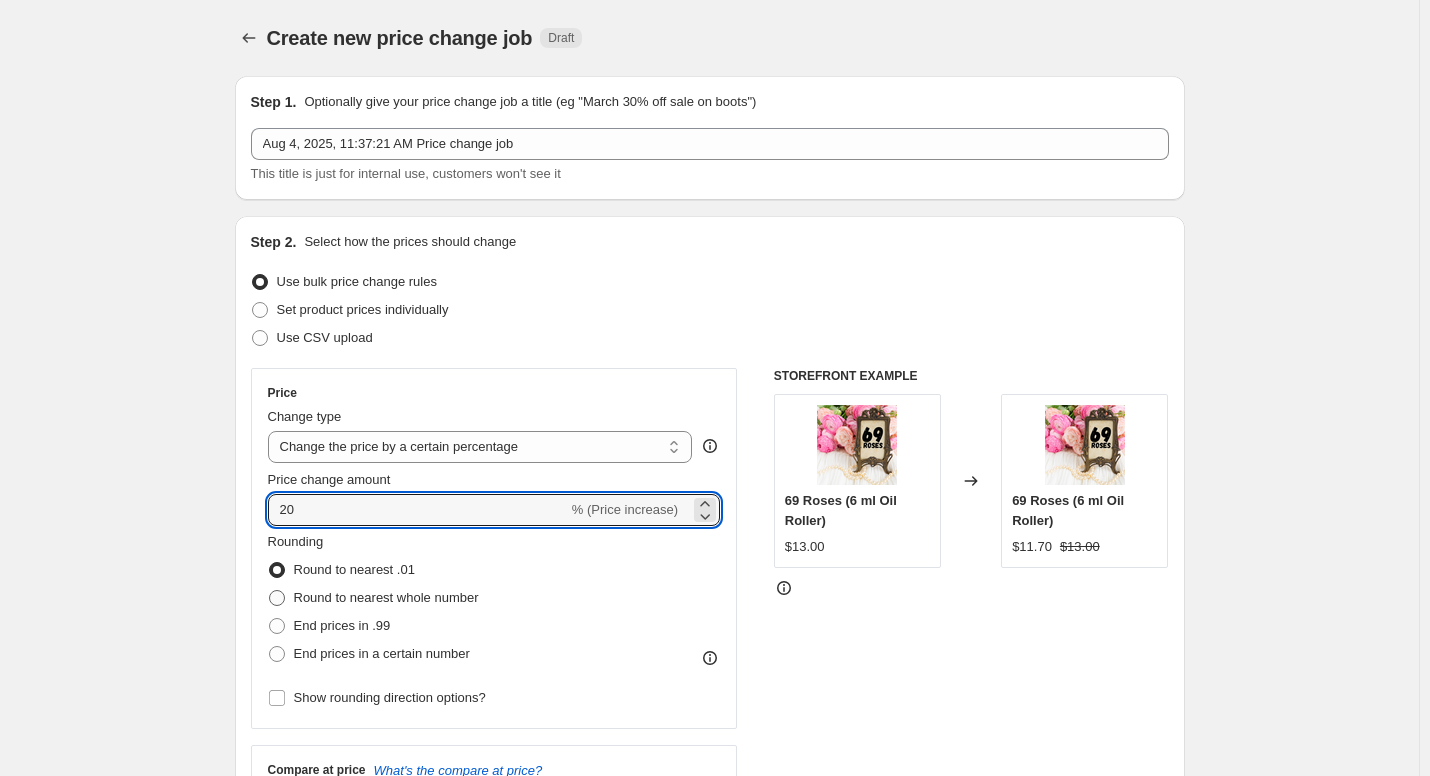 type on "20" 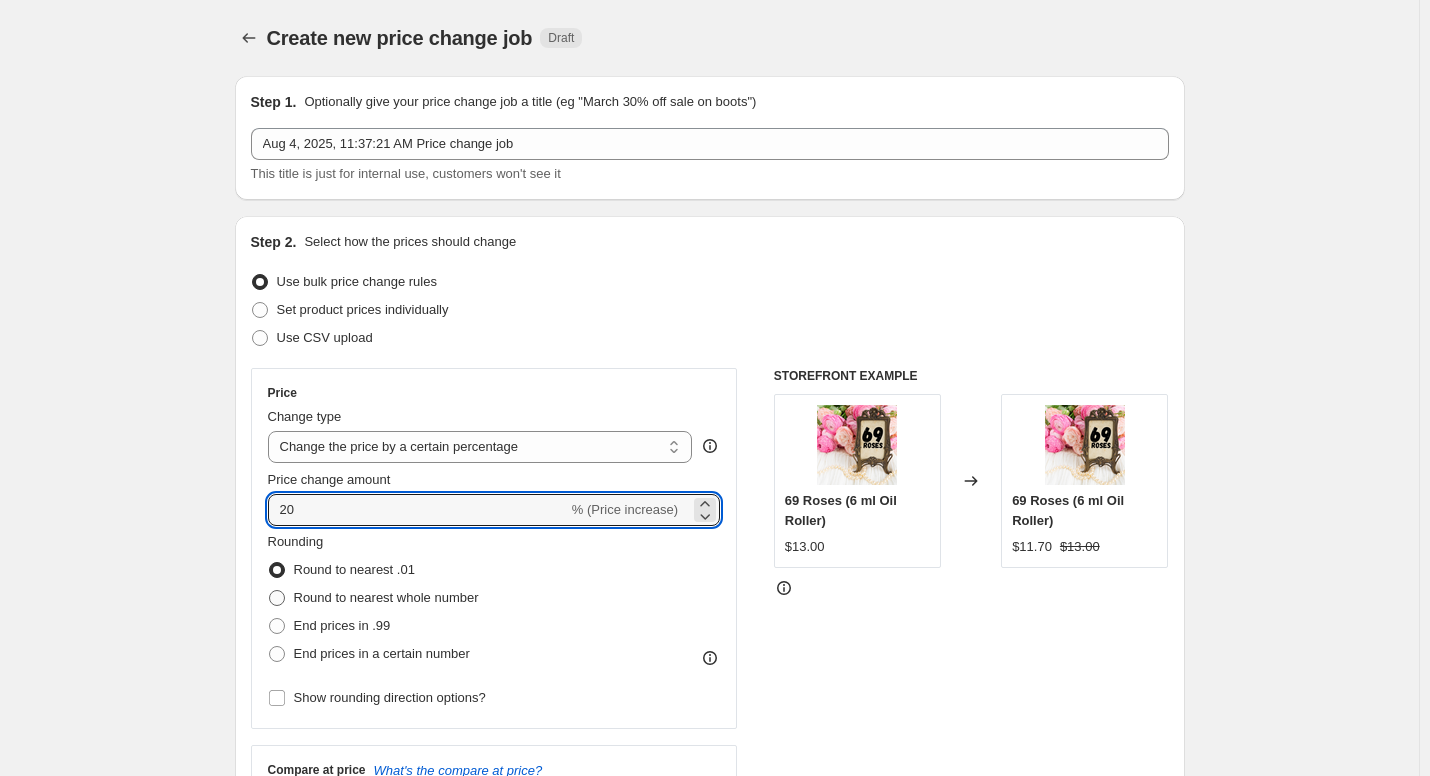 radio on "true" 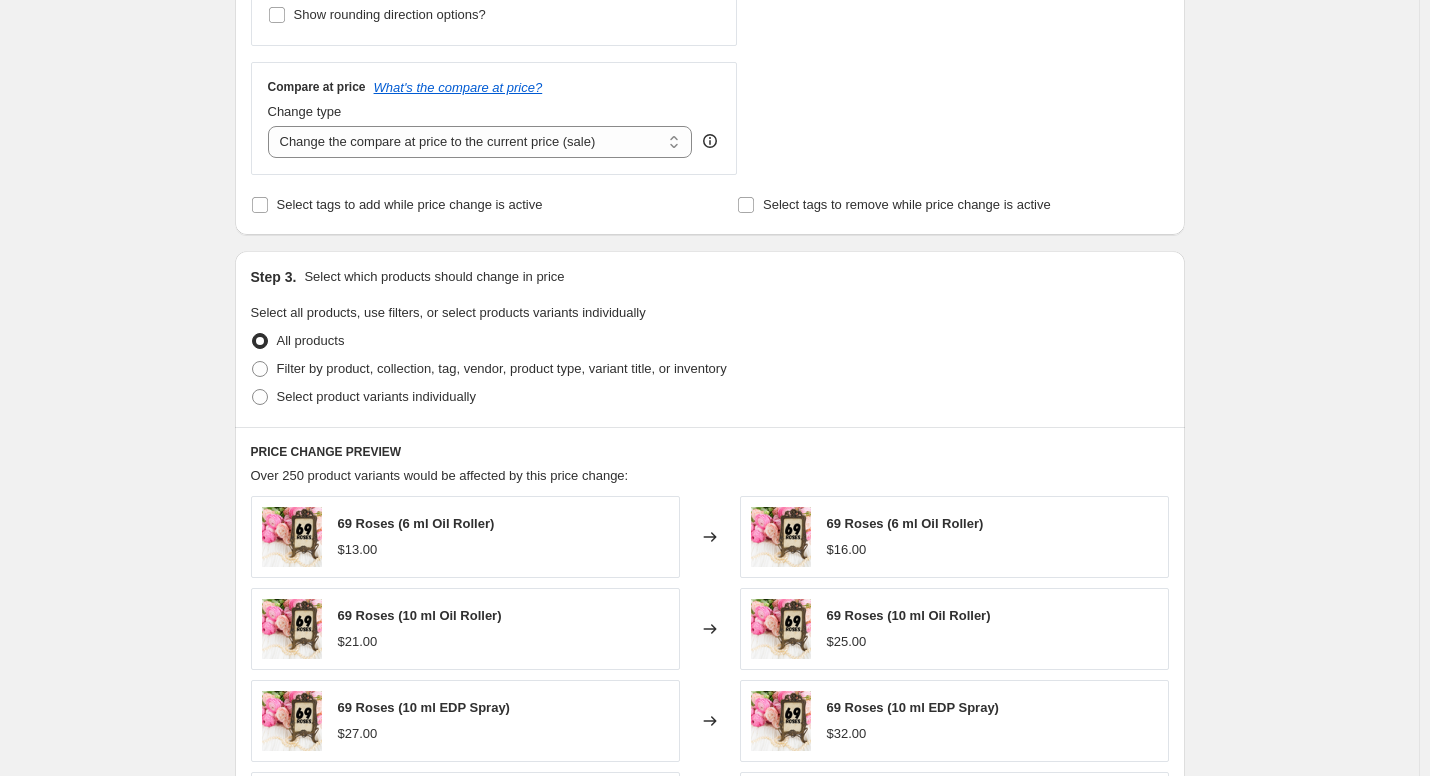 scroll, scrollTop: 721, scrollLeft: 0, axis: vertical 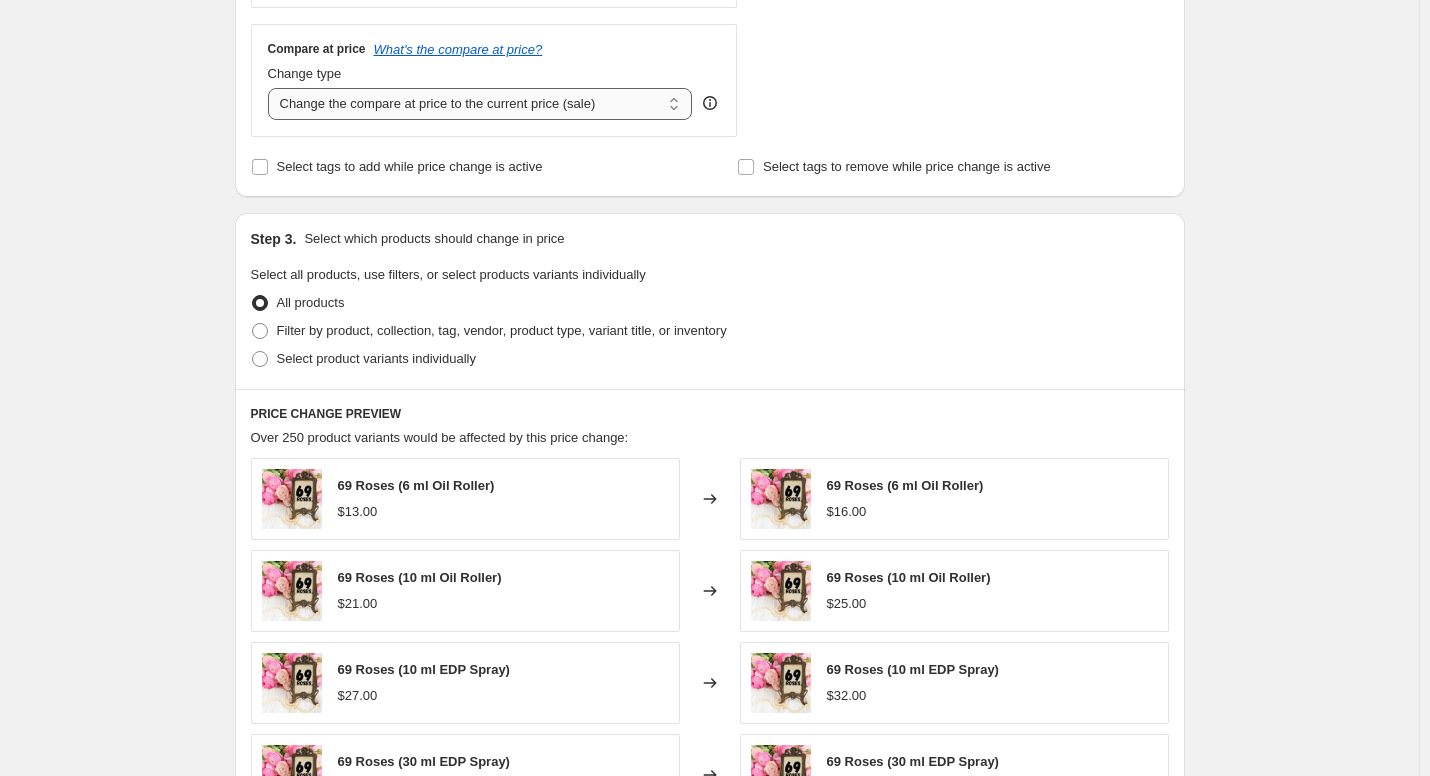 click on "Change the compare at price to the current price (sale) Change the compare at price to a certain amount Change the compare at price by a certain amount Change the compare at price by a certain percentage Change the compare at price by a certain amount relative to the actual price Change the compare at price by a certain percentage relative to the actual price Don't change the compare at price Remove the compare at price" at bounding box center (480, 104) 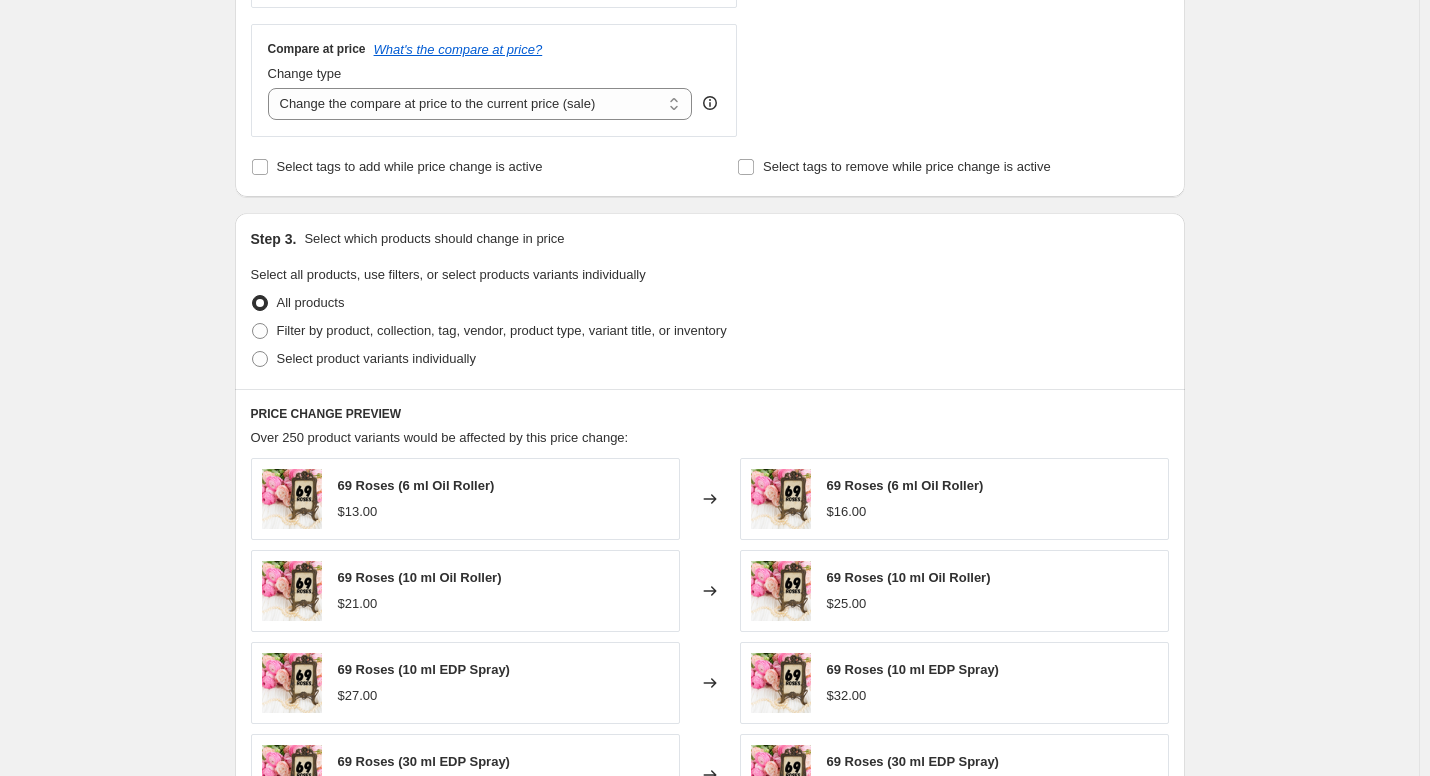 select on "remove" 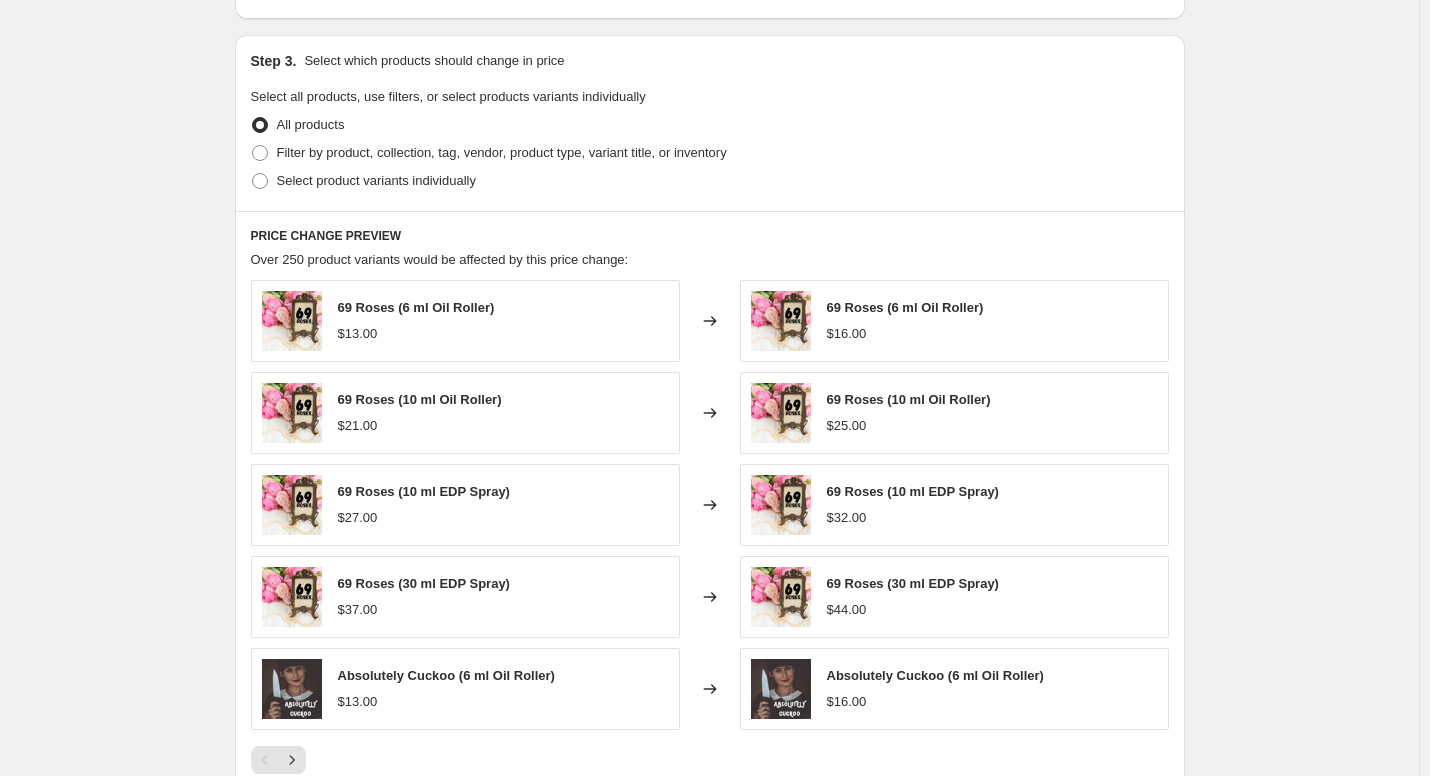 scroll, scrollTop: 965, scrollLeft: 0, axis: vertical 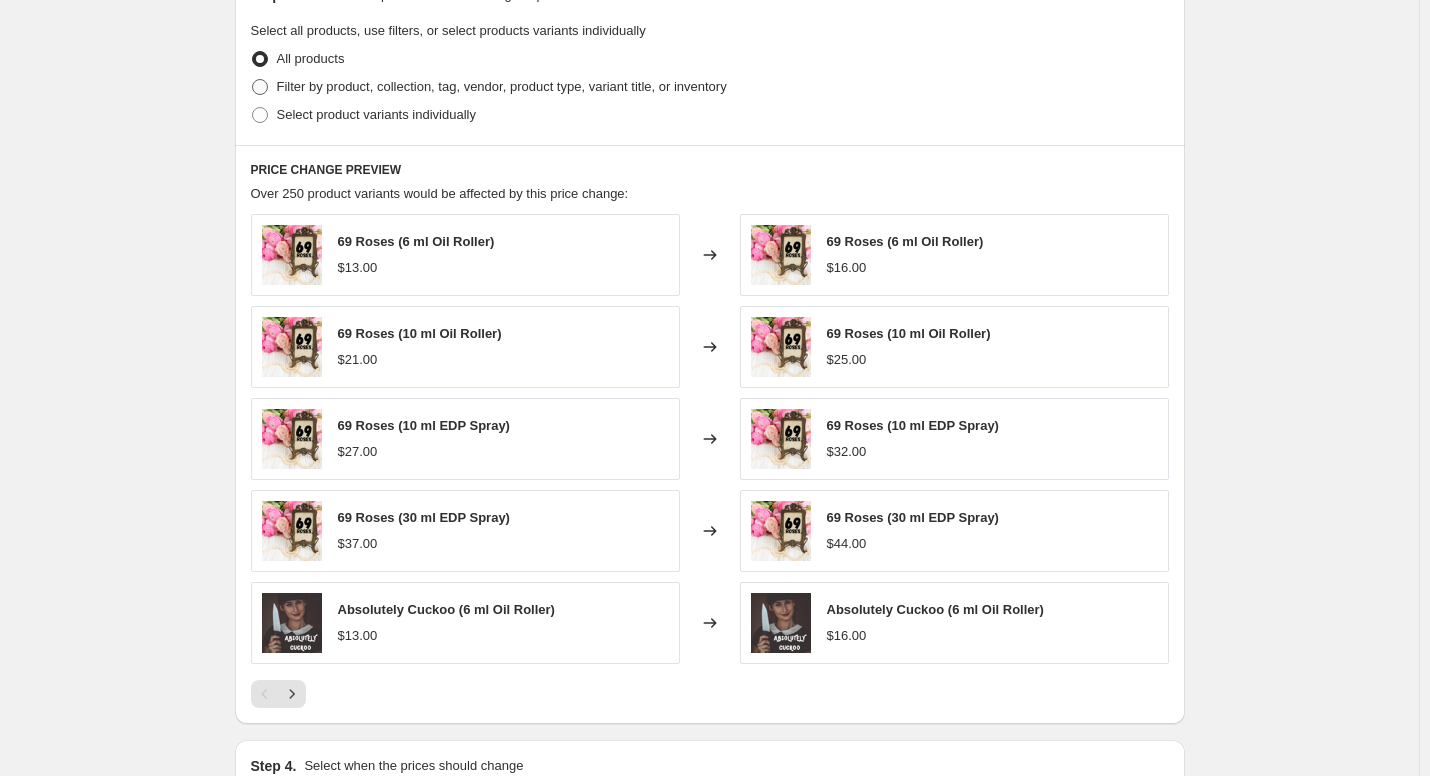 click on "Filter by product, collection, tag, vendor, product type, variant title, or inventory" at bounding box center (502, 86) 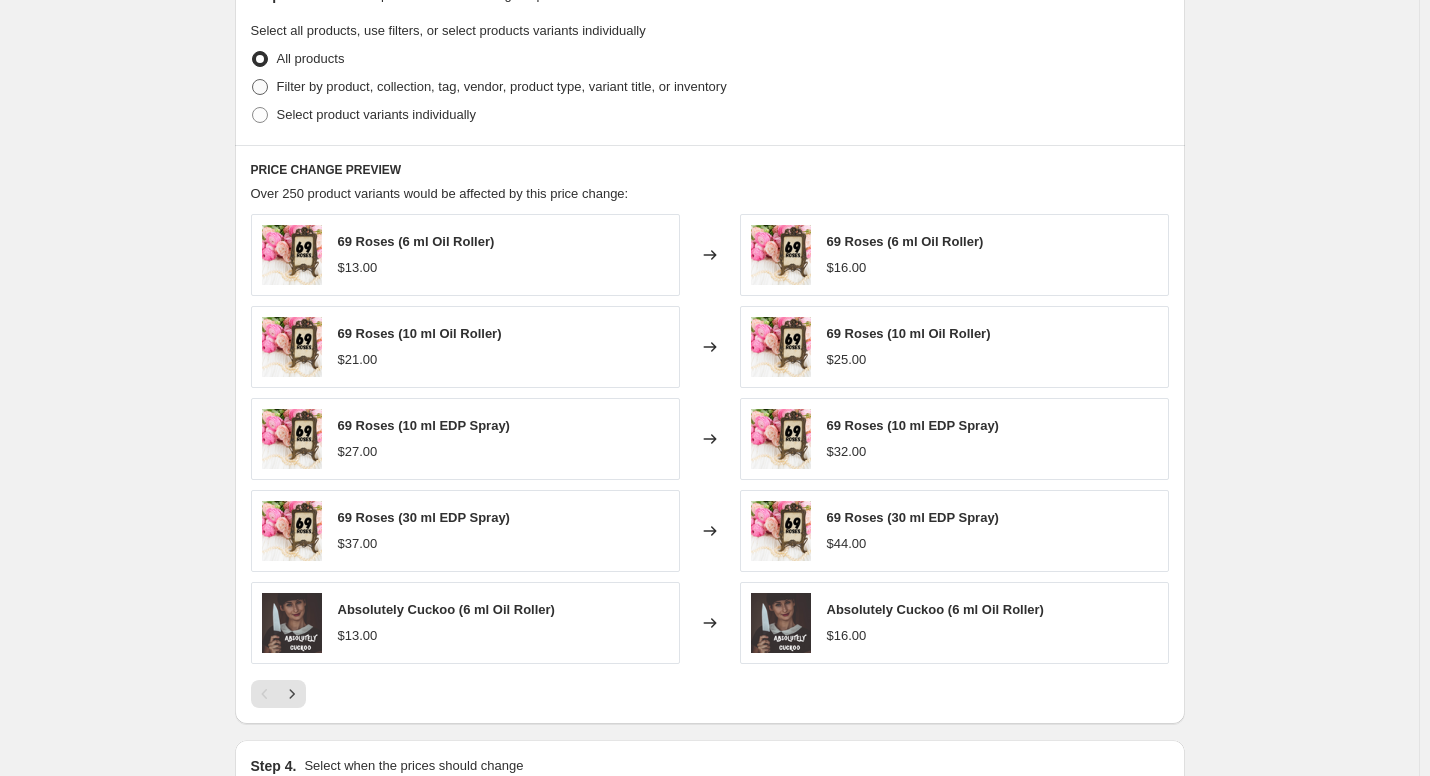 radio on "true" 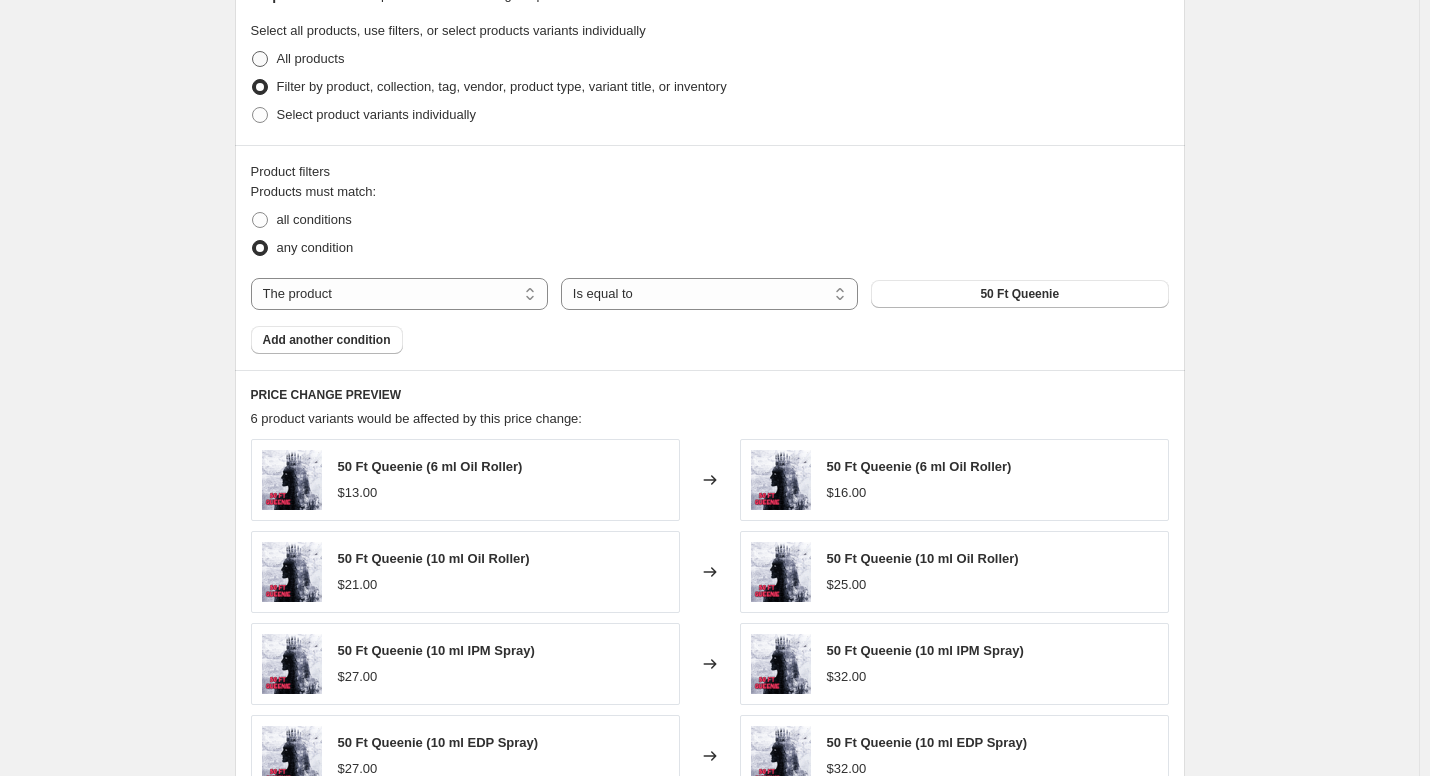 click at bounding box center [260, 59] 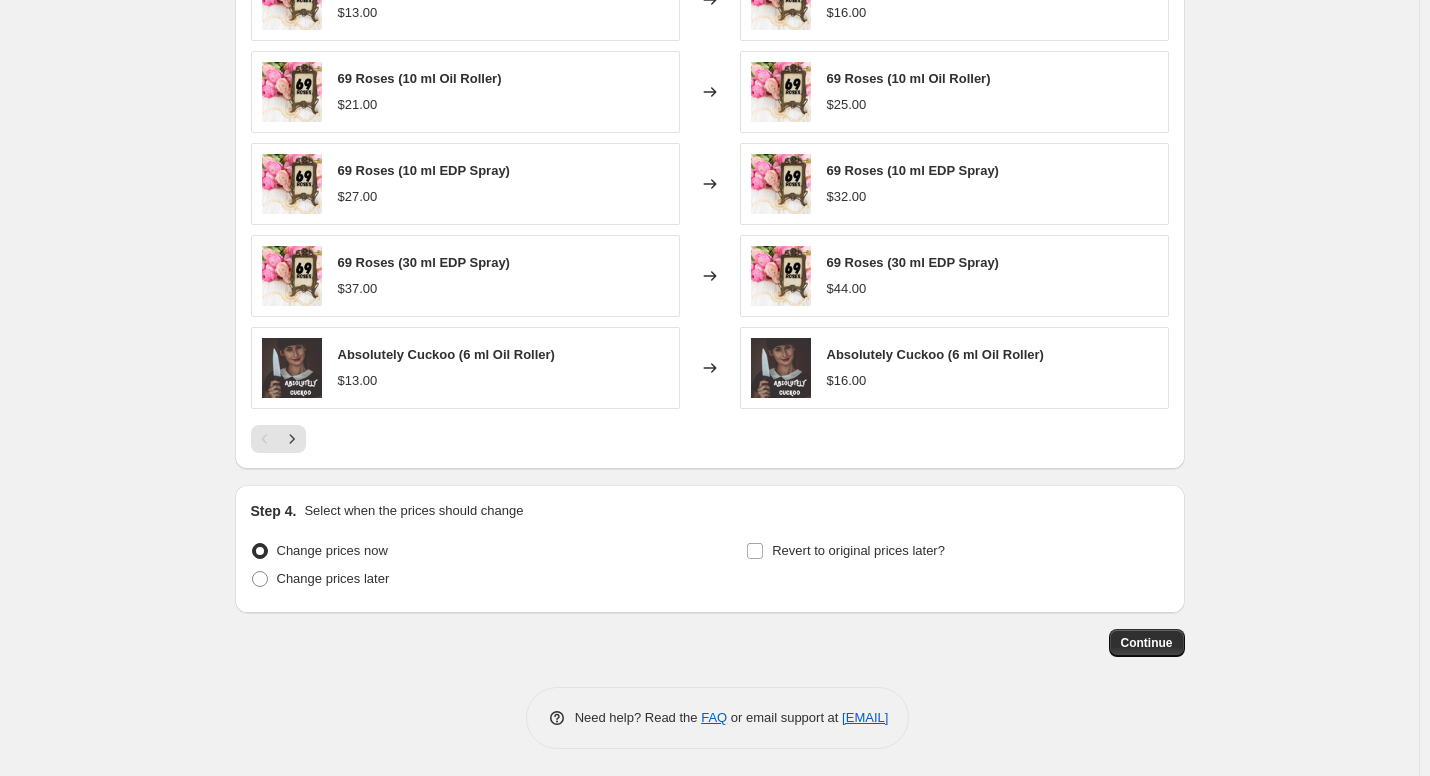 scroll, scrollTop: 1223, scrollLeft: 0, axis: vertical 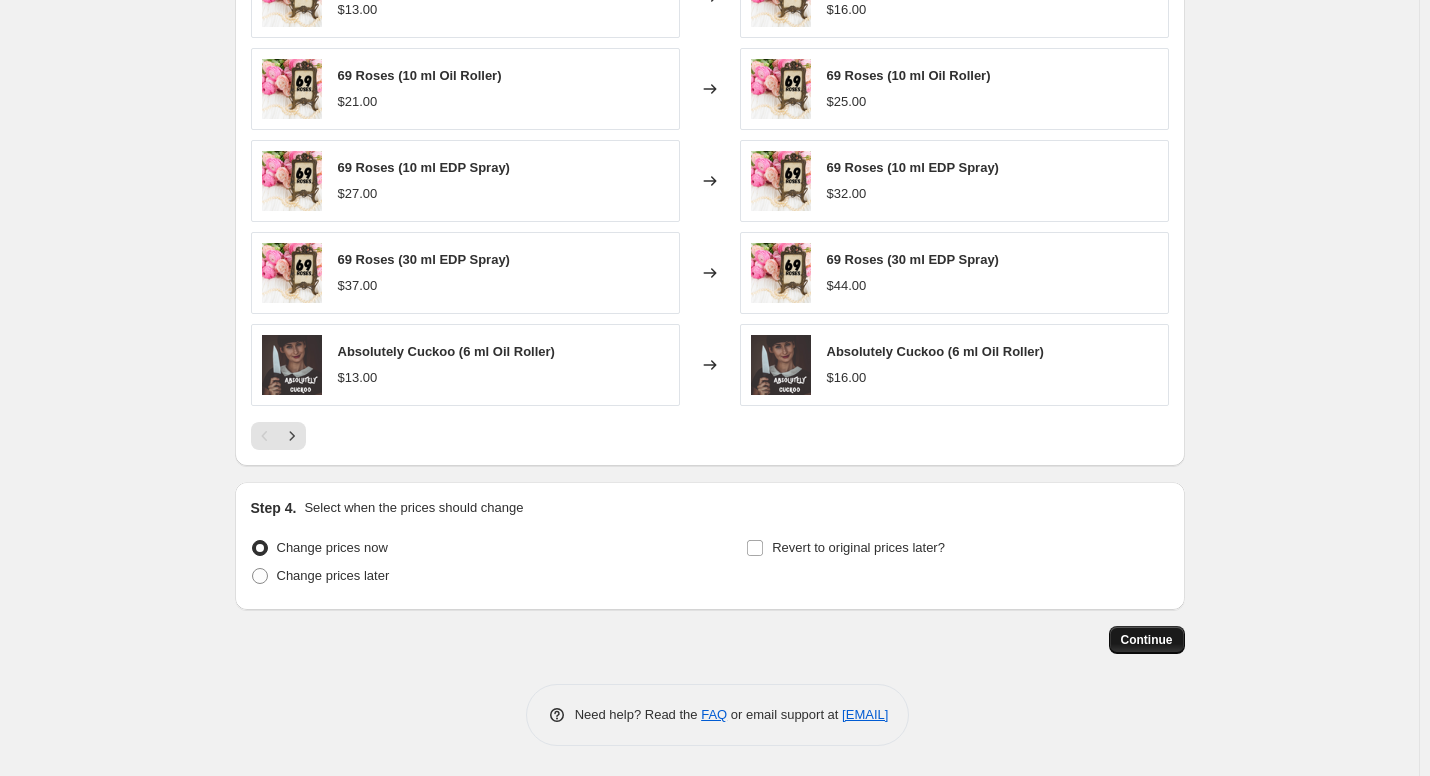 click on "Continue" at bounding box center (1147, 640) 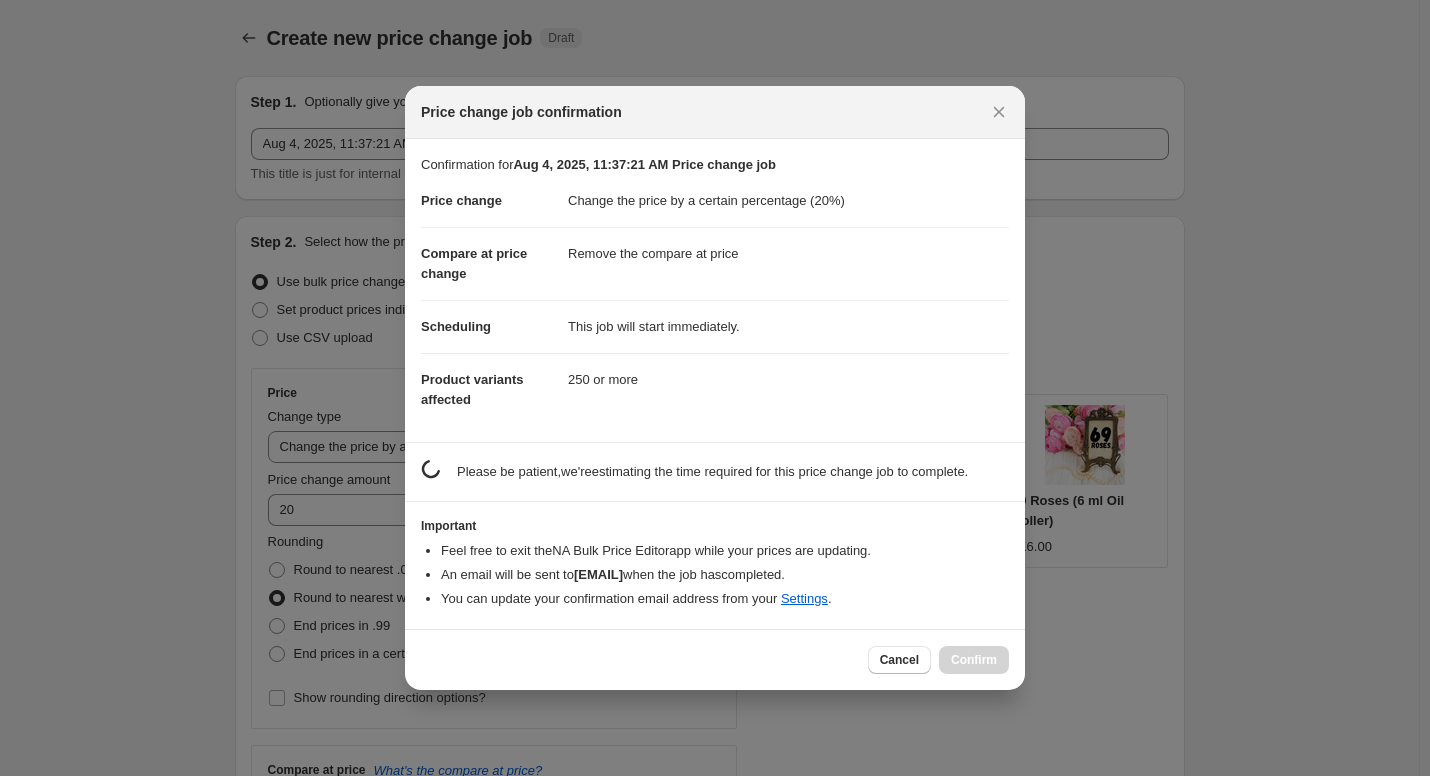 scroll, scrollTop: 1223, scrollLeft: 0, axis: vertical 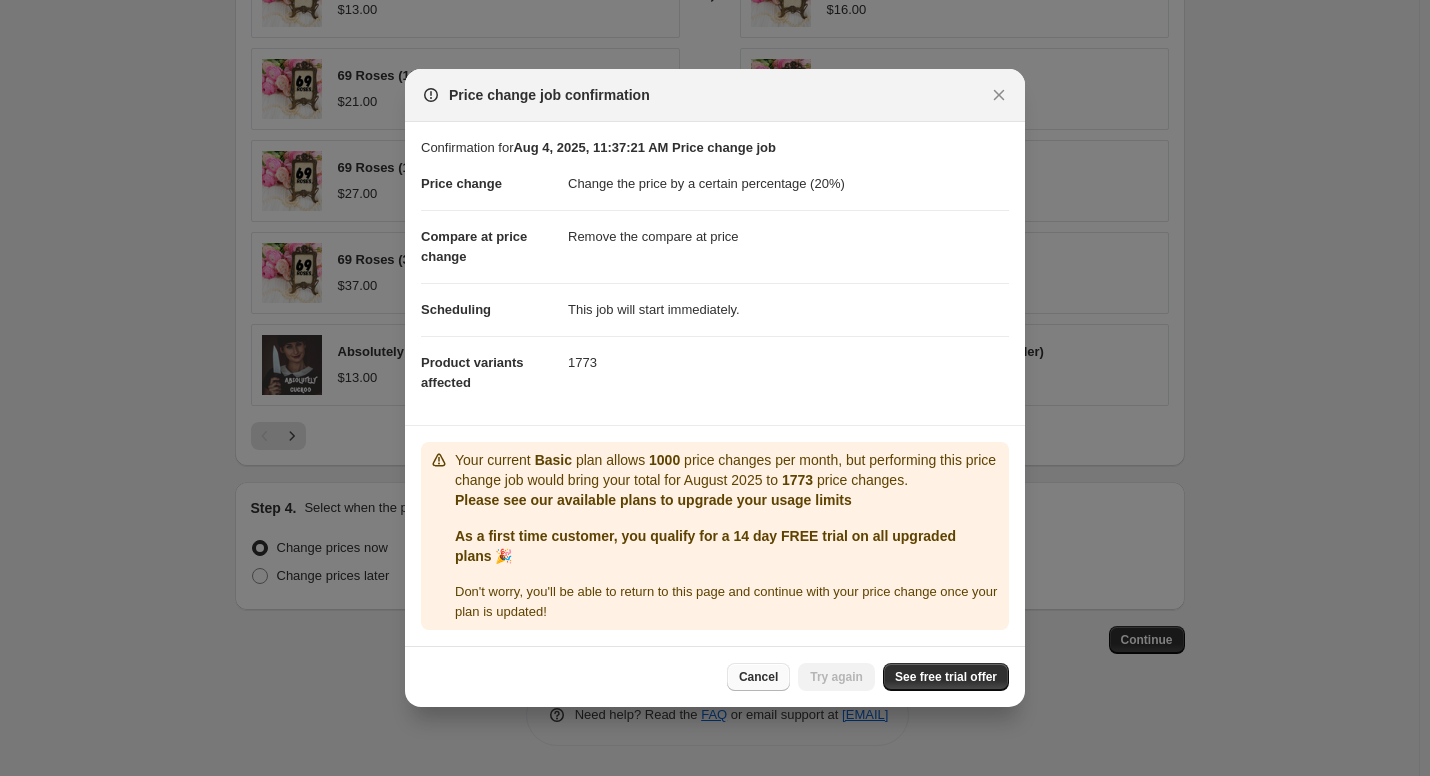 click on "Cancel" at bounding box center (758, 677) 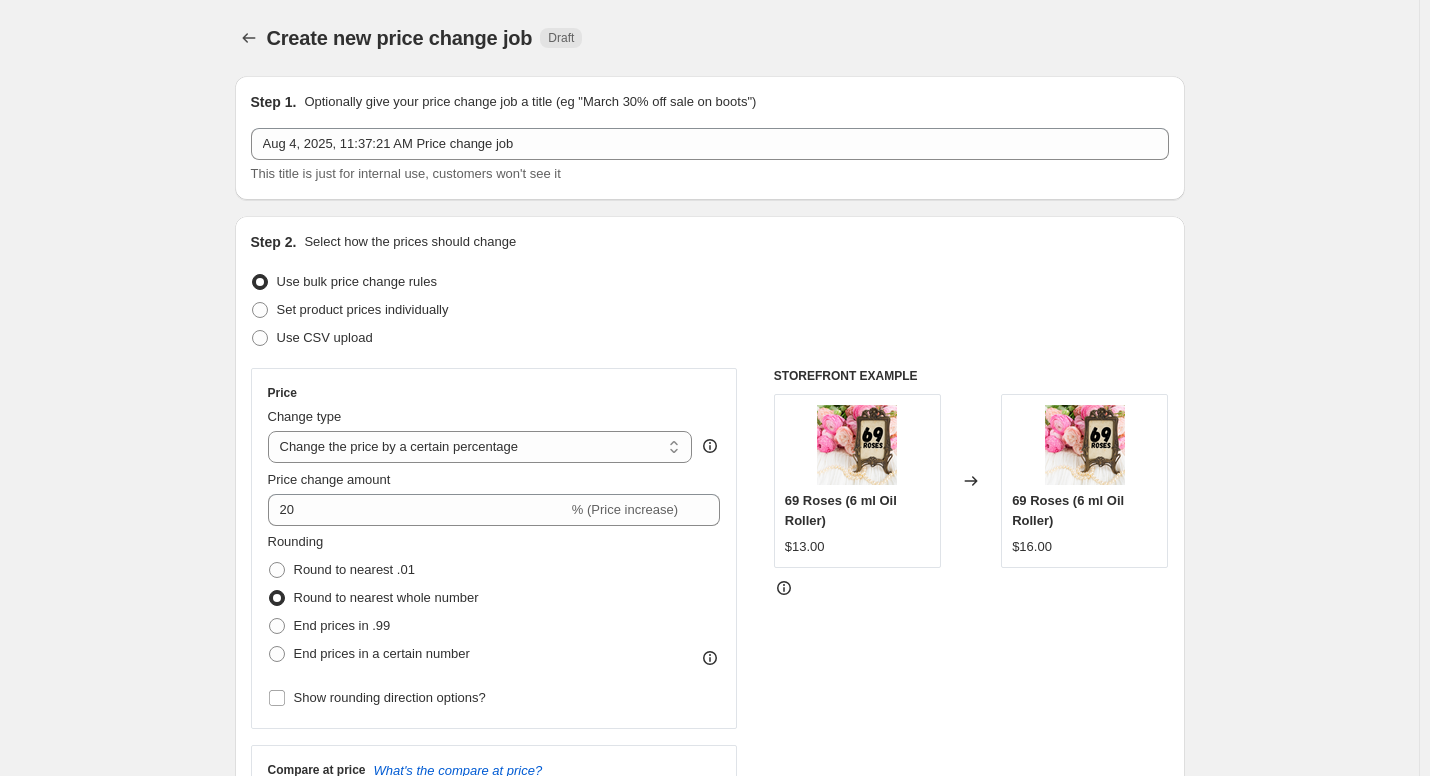 scroll, scrollTop: 1223, scrollLeft: 0, axis: vertical 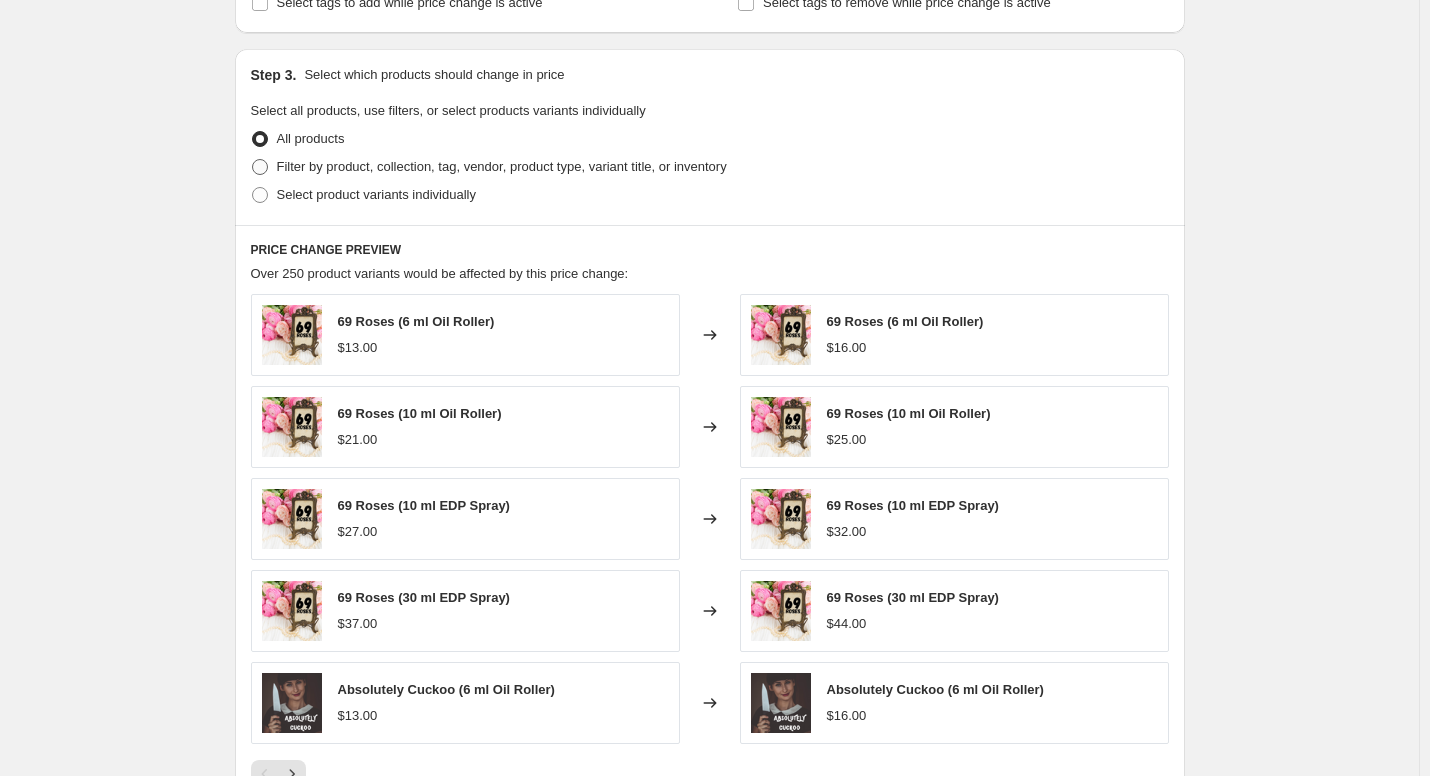 click at bounding box center [260, 167] 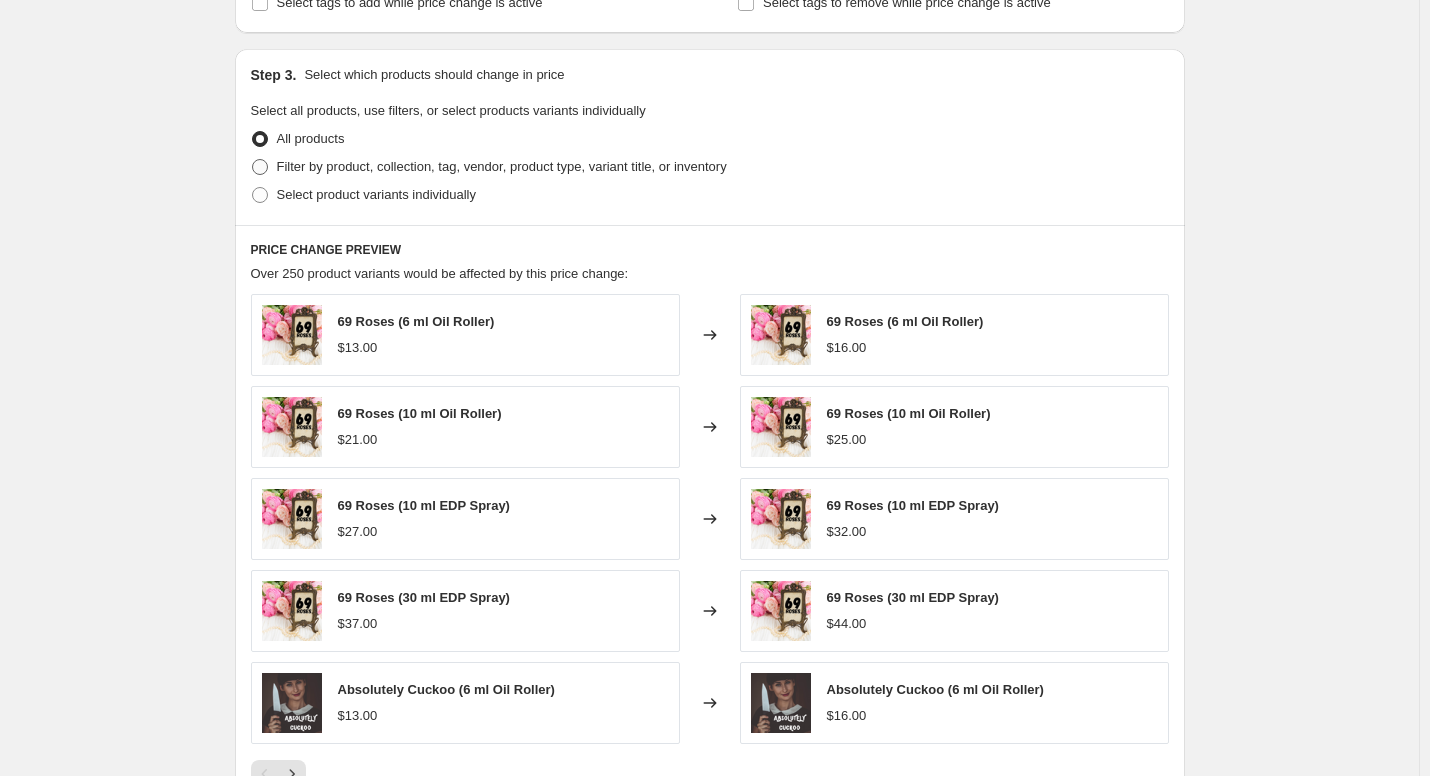 radio on "true" 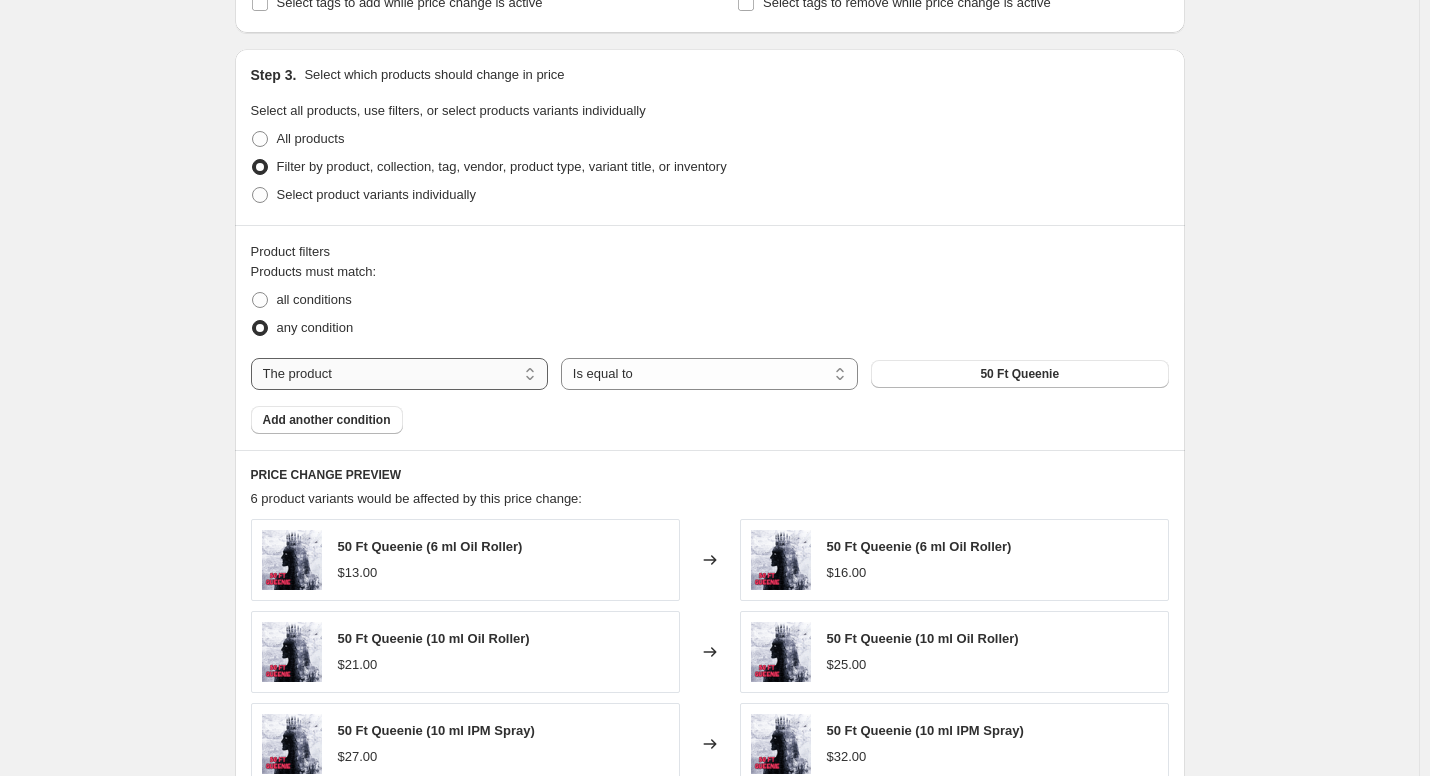 click on "The product The product's collection The product's tag The product's vendor The product's type The product's status The variant's title Inventory quantity" at bounding box center (399, 374) 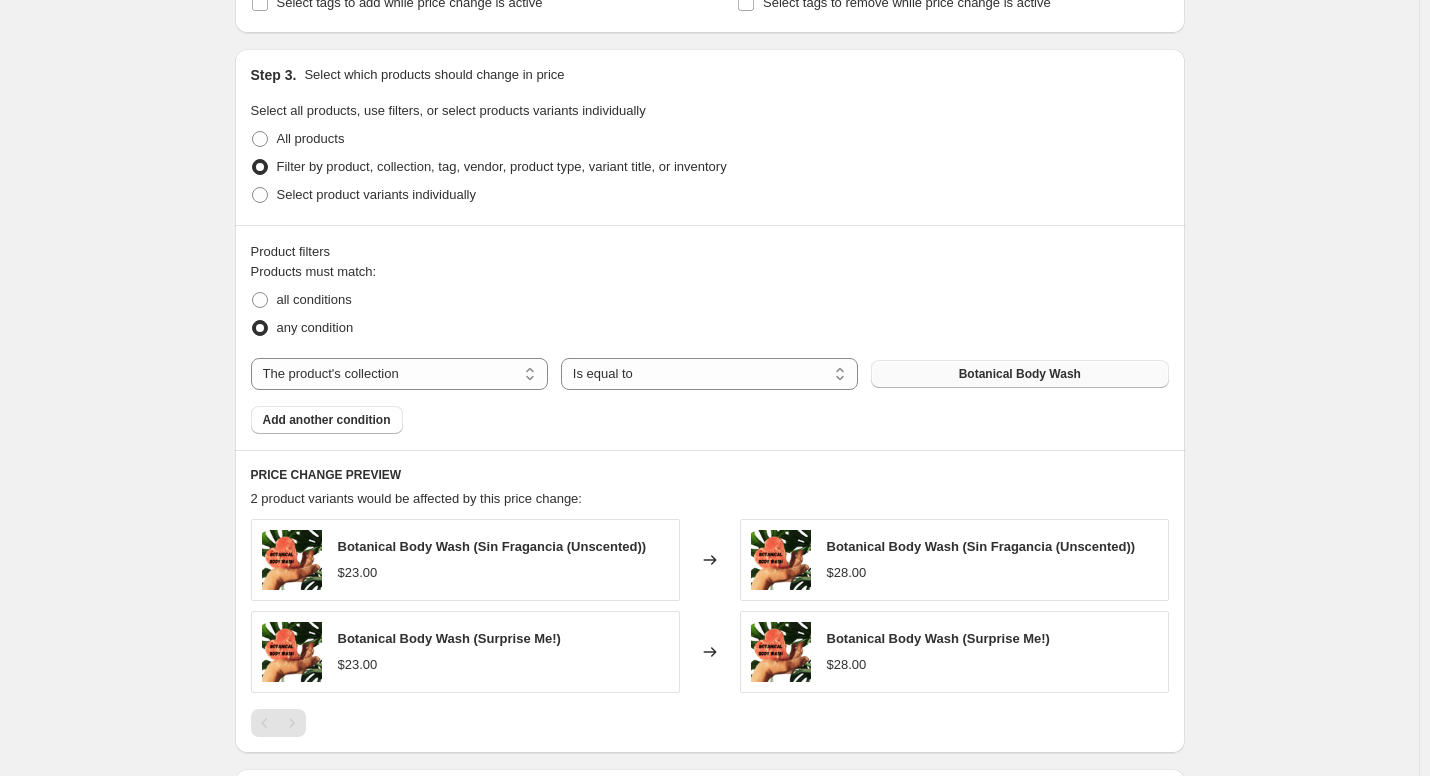 click on "Botanical Body Wash" at bounding box center (1020, 374) 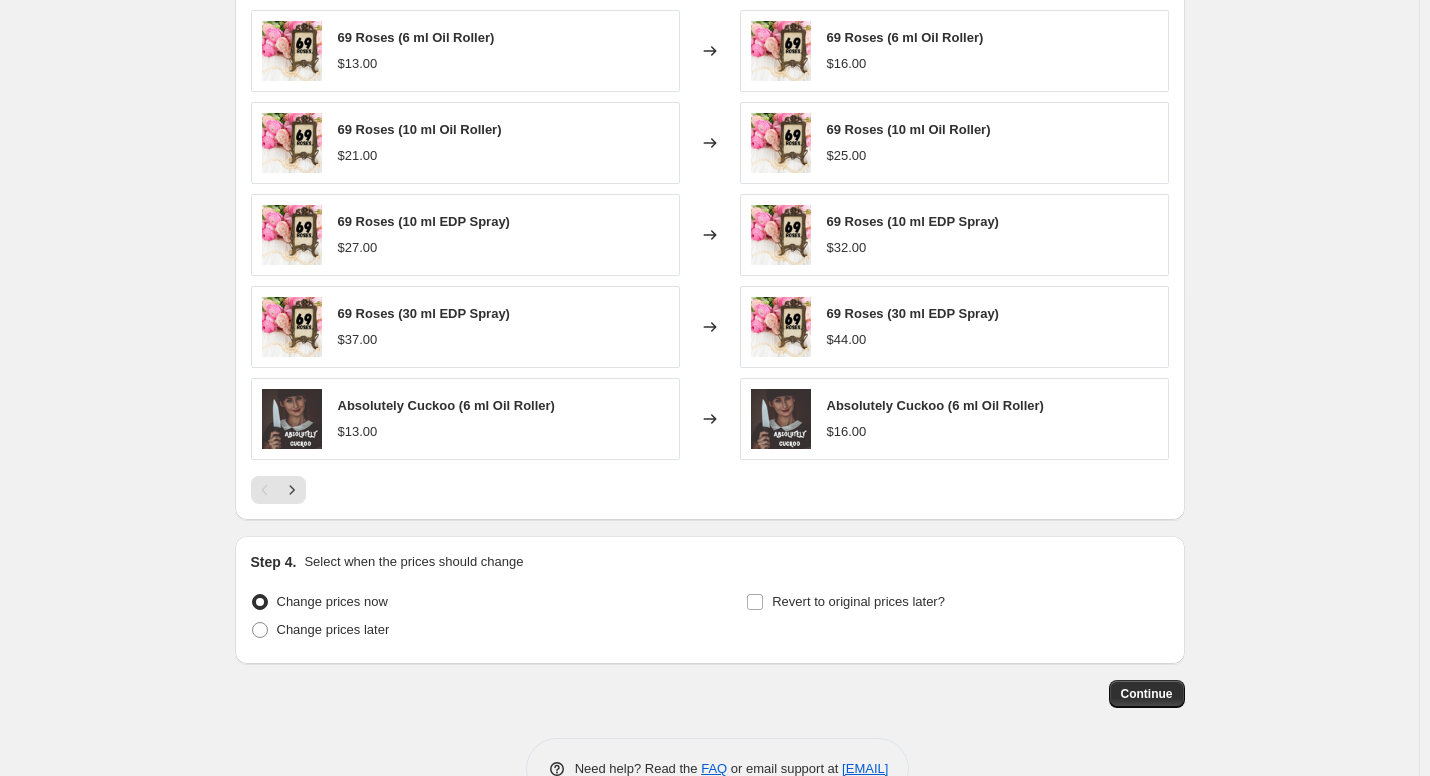 scroll, scrollTop: 1448, scrollLeft: 0, axis: vertical 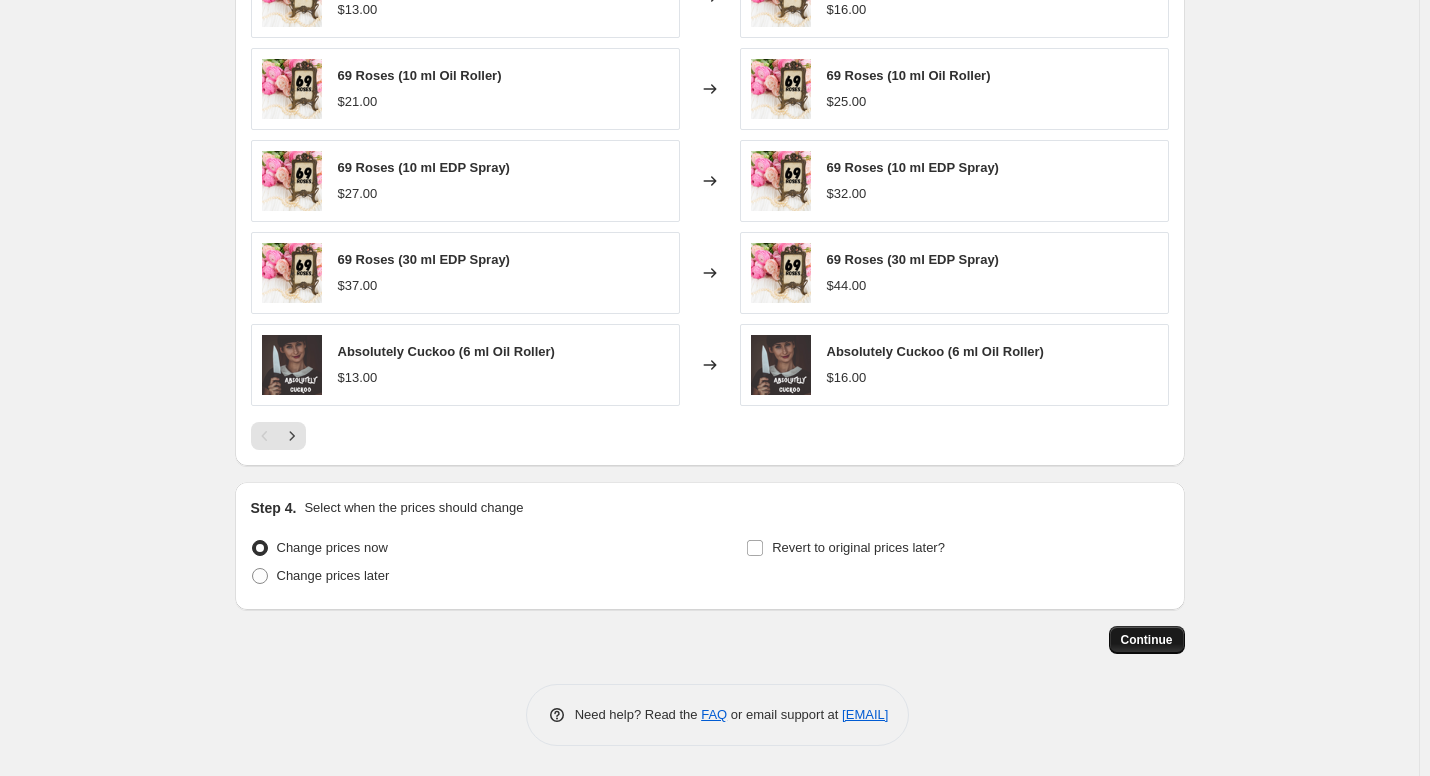 click on "Continue" at bounding box center (1147, 640) 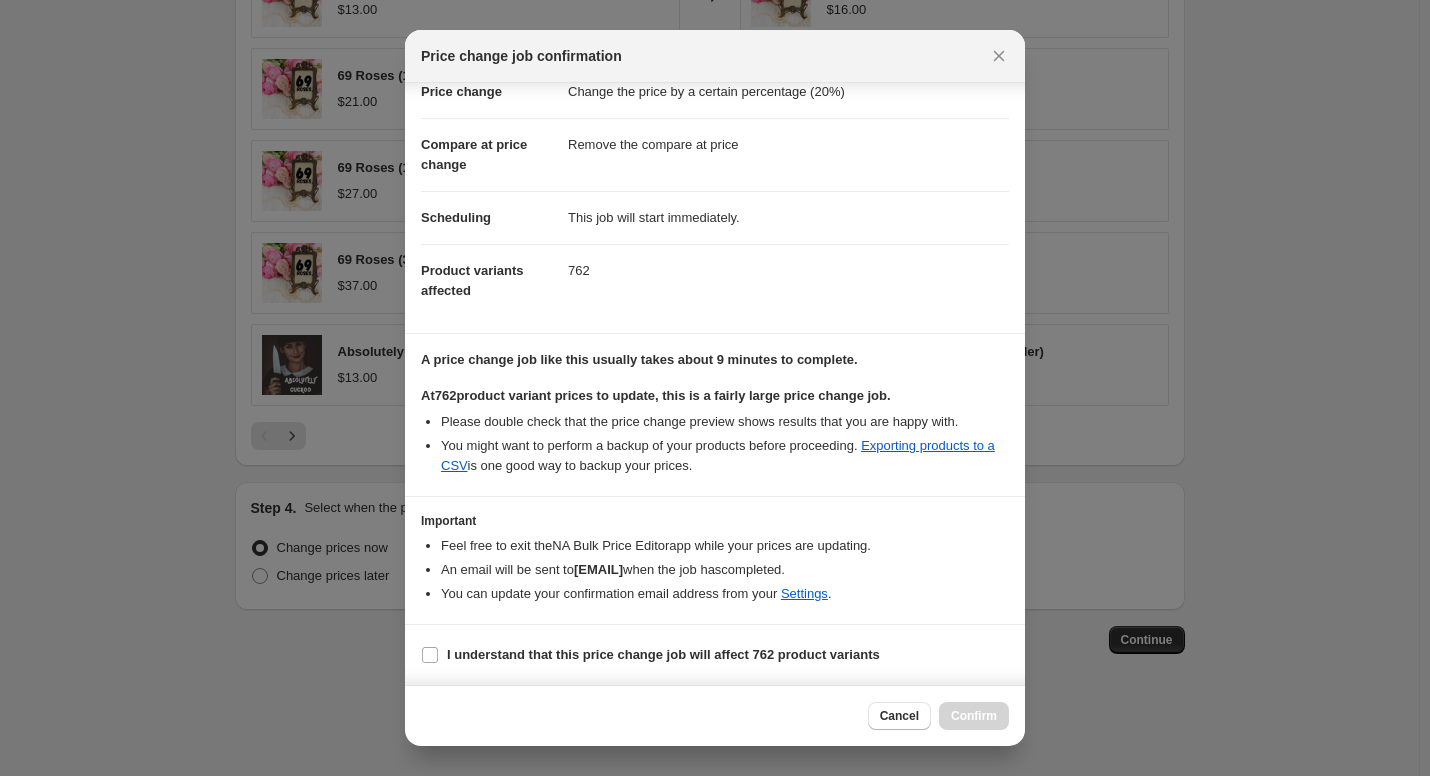 scroll, scrollTop: 73, scrollLeft: 0, axis: vertical 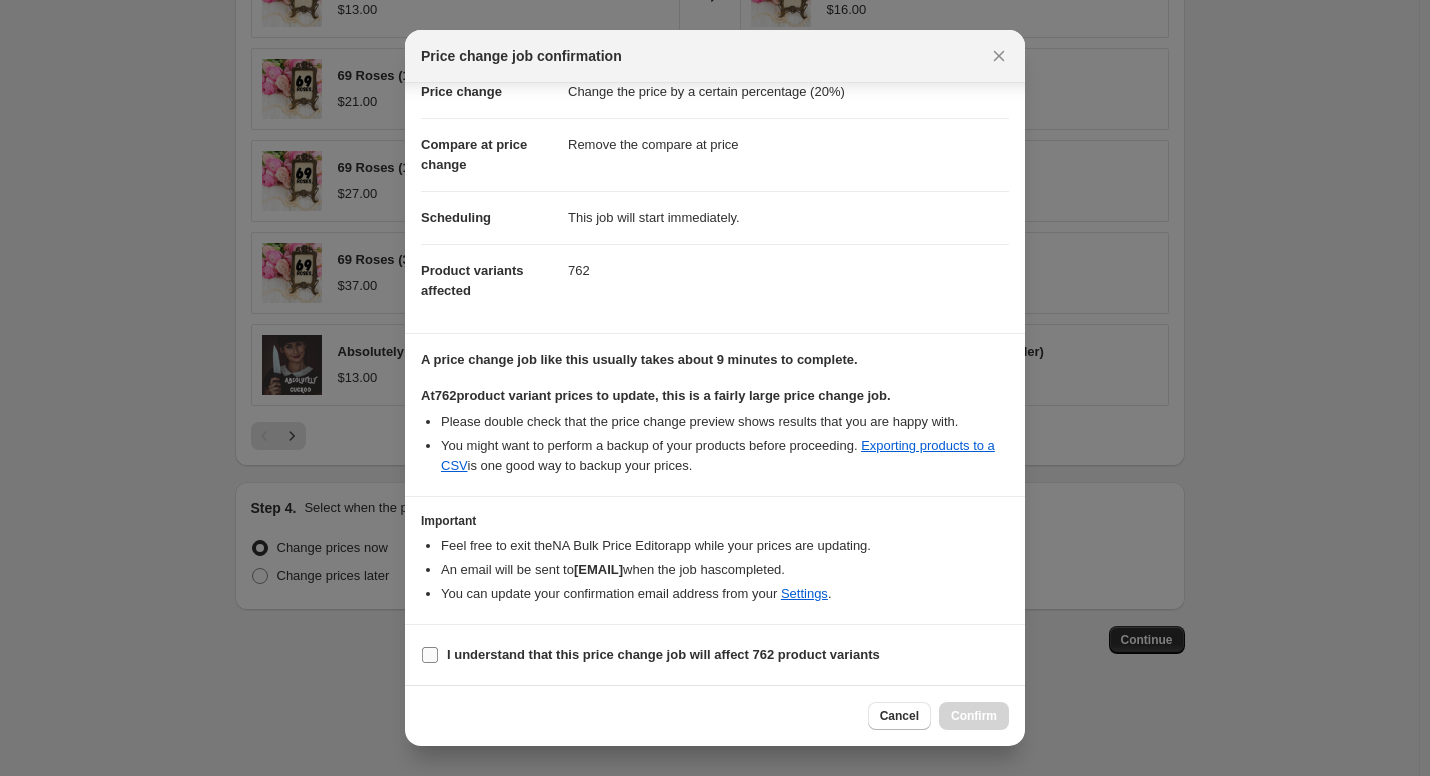 click at bounding box center [430, 655] 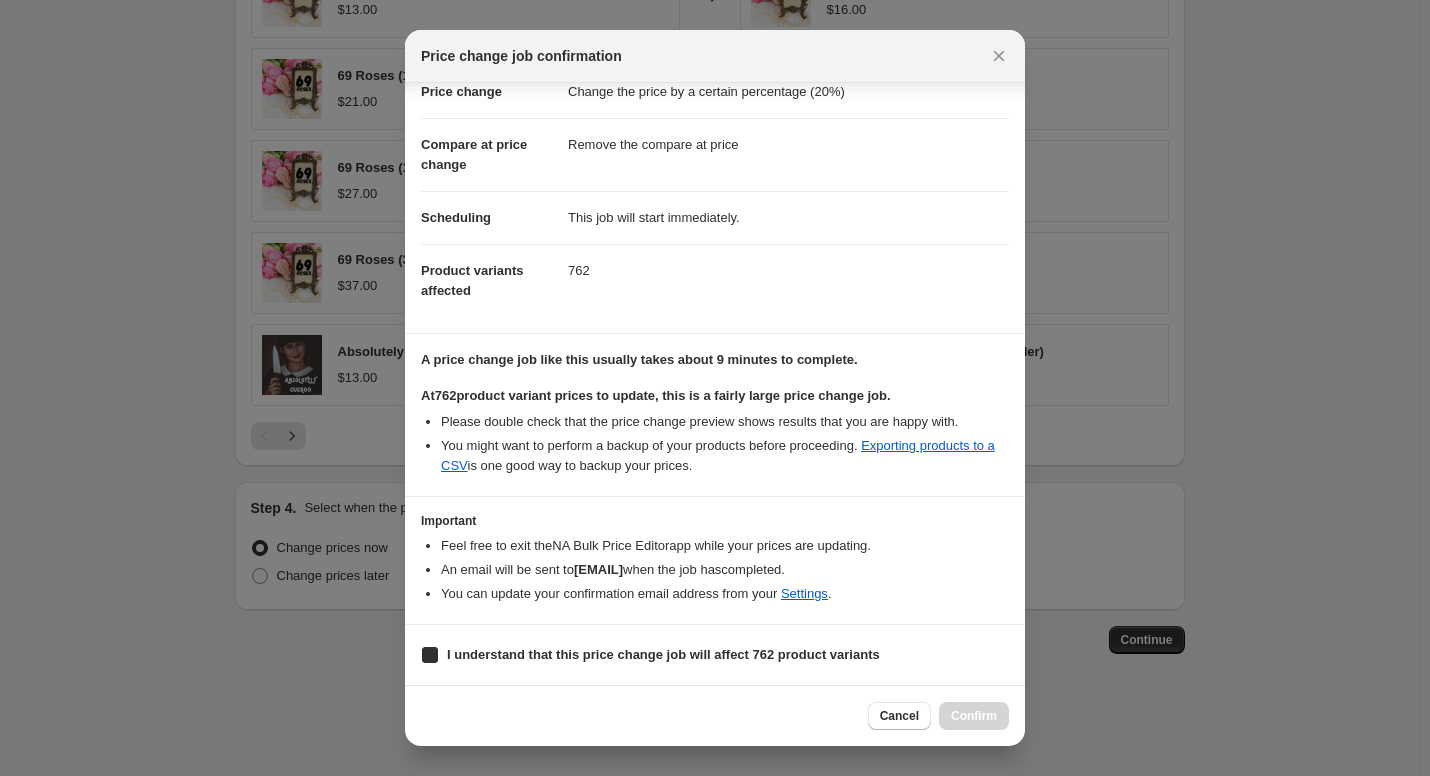 checkbox on "true" 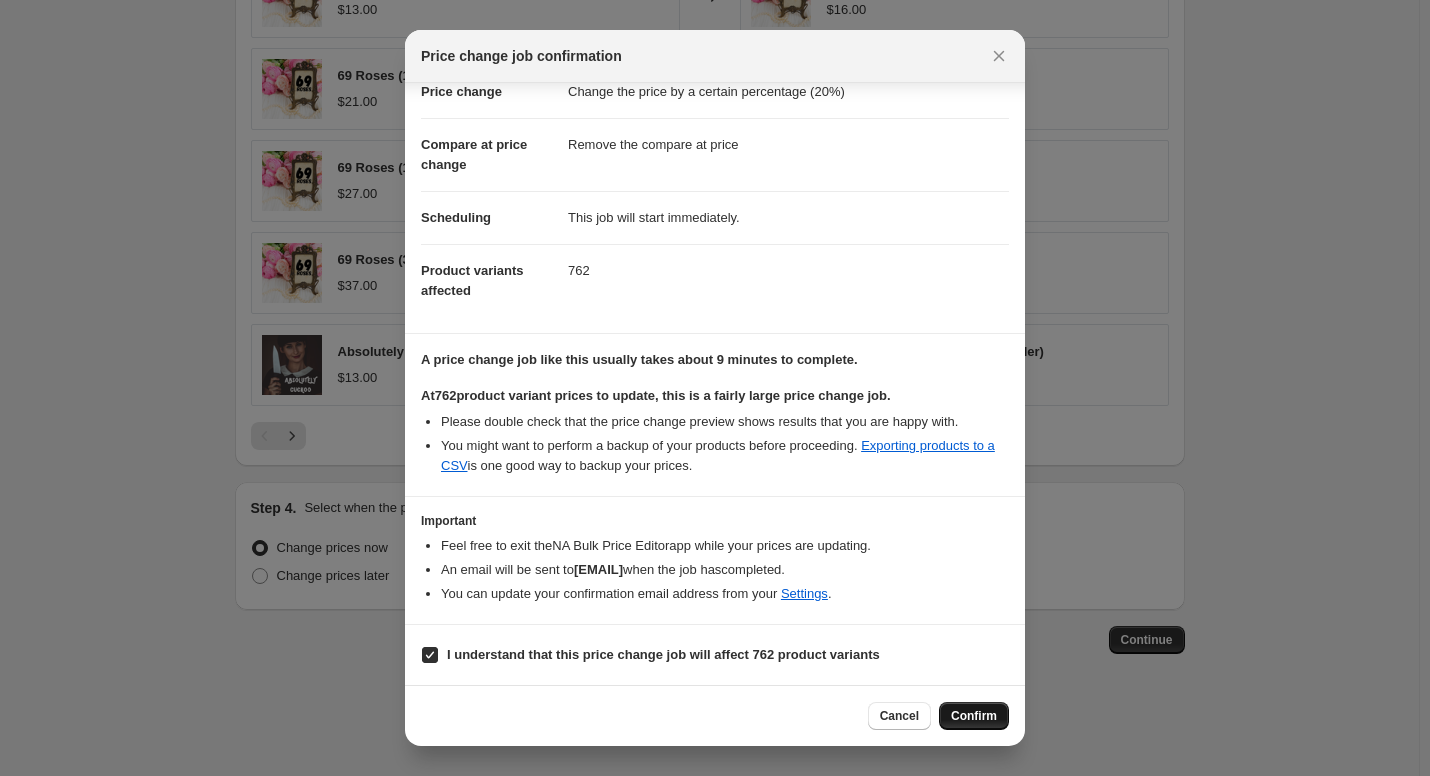 click on "Confirm" at bounding box center (974, 716) 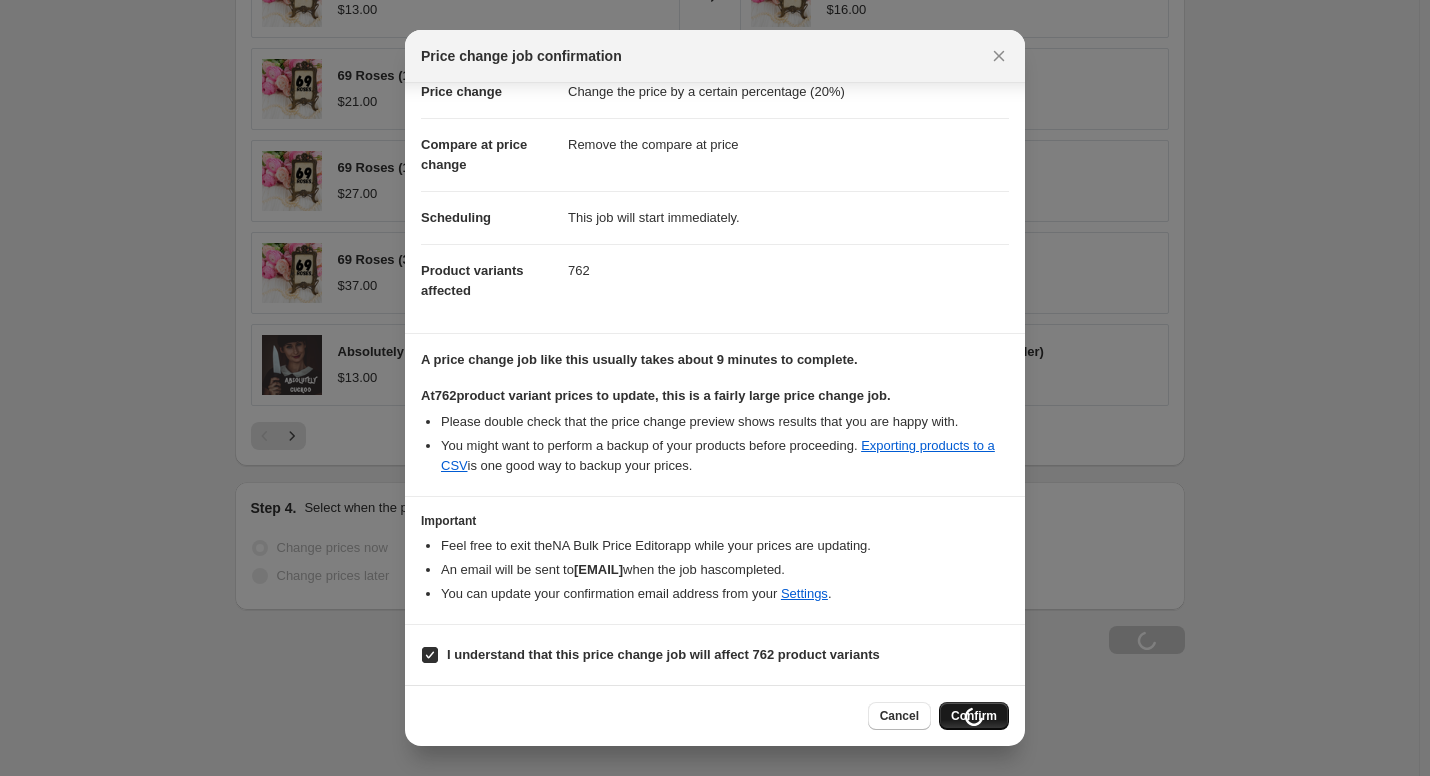 scroll, scrollTop: 1516, scrollLeft: 0, axis: vertical 